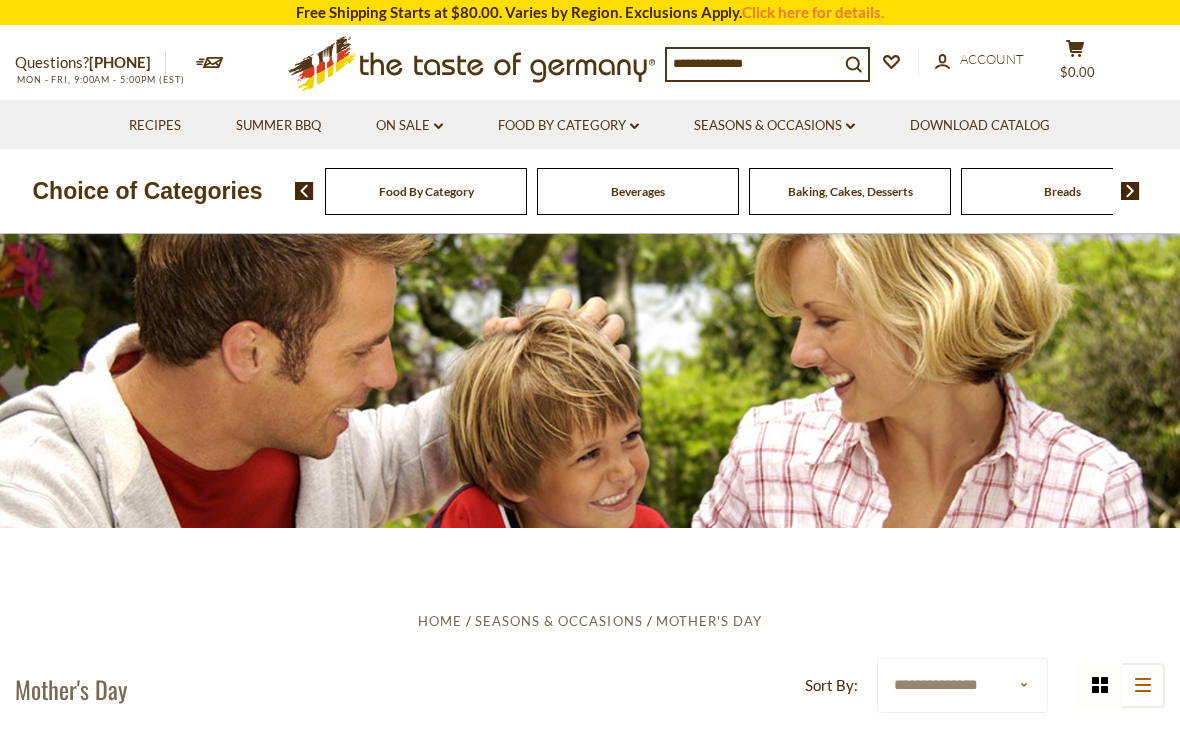 scroll, scrollTop: 0, scrollLeft: 0, axis: both 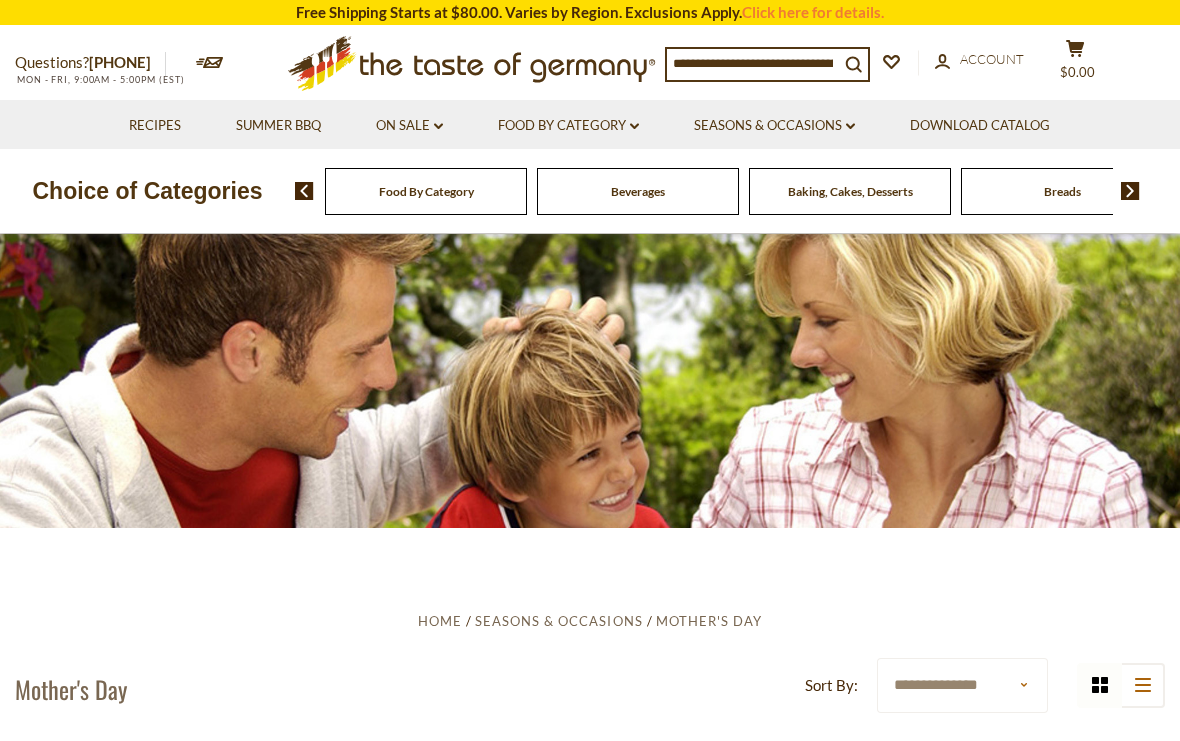 click on "Beverages" at bounding box center [426, 191] 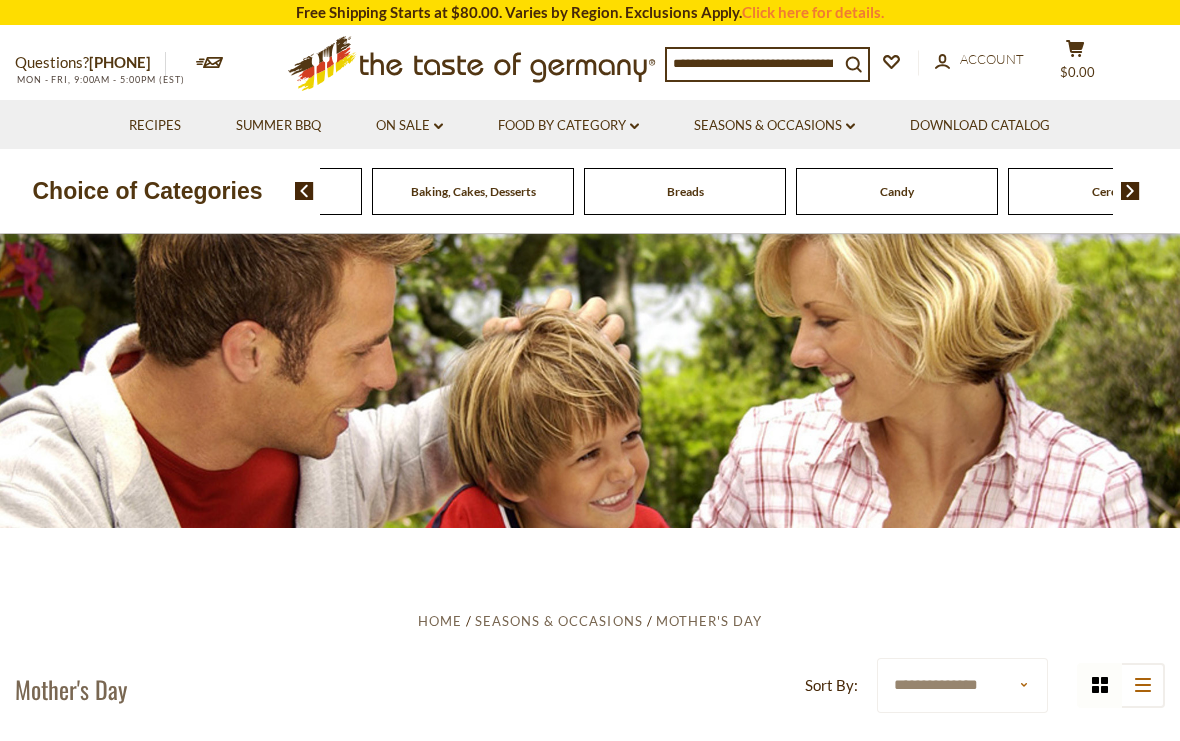 click at bounding box center [1130, 191] 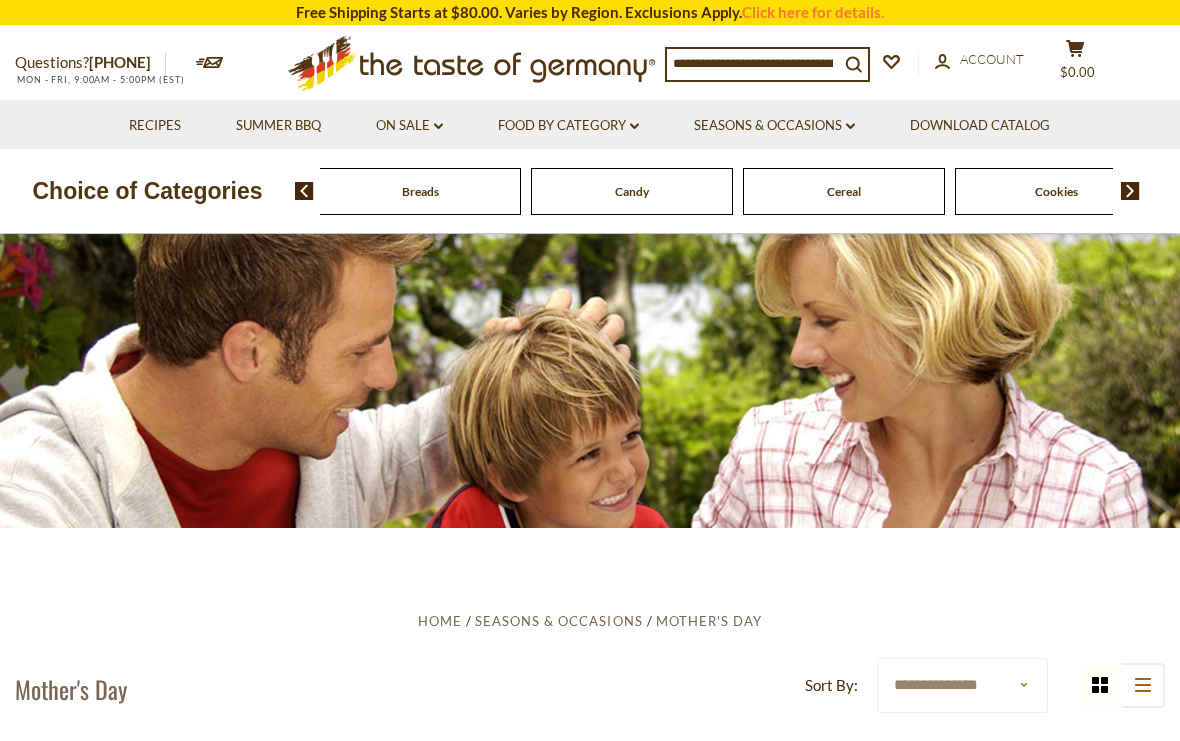 click at bounding box center (1130, 191) 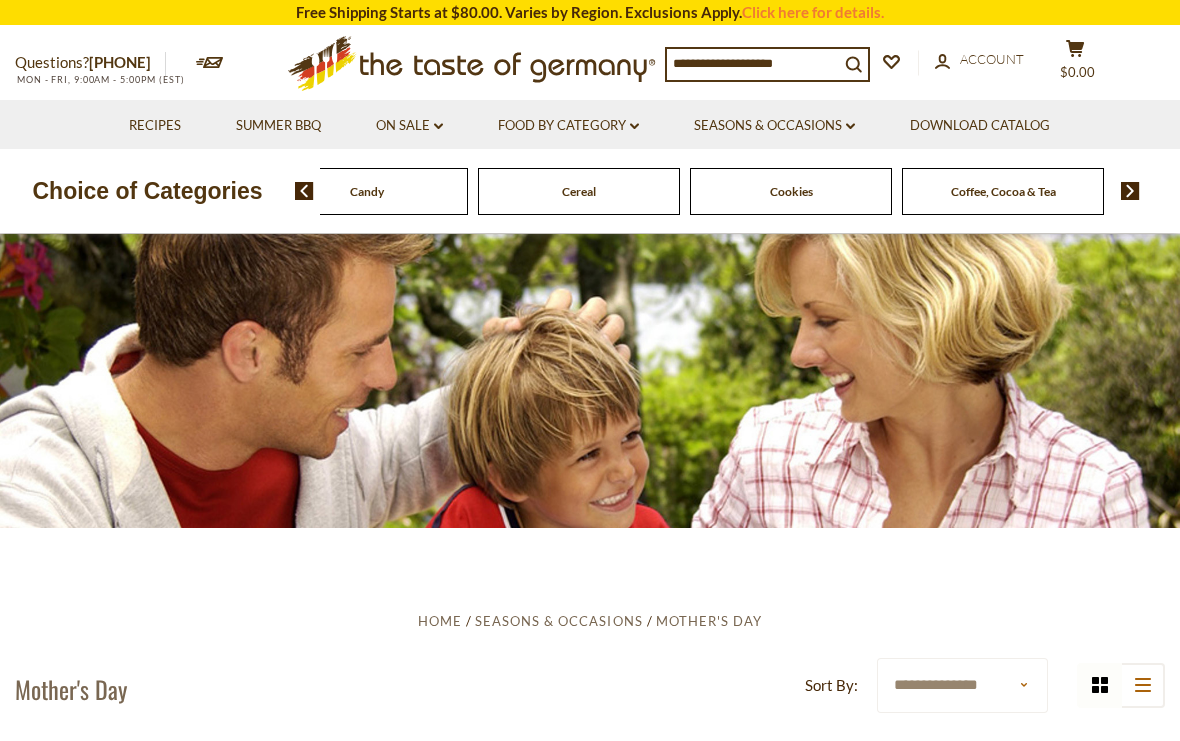 click at bounding box center (1123, 191) 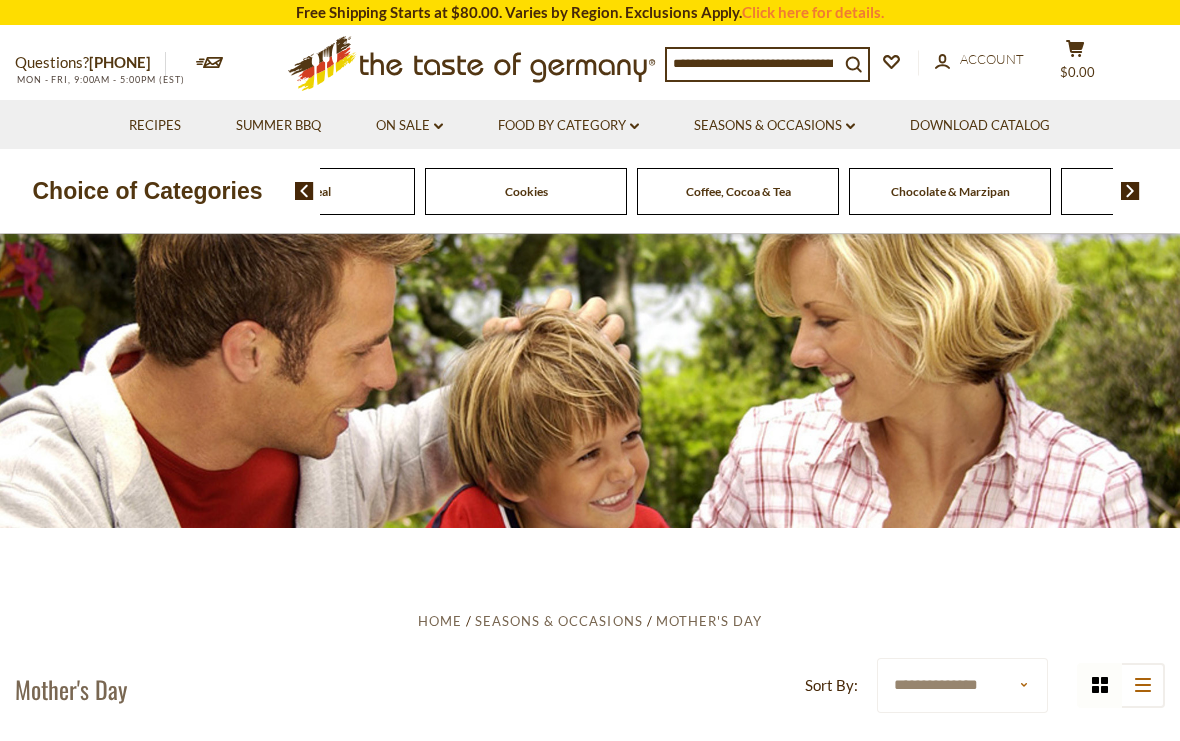 click at bounding box center [1123, 191] 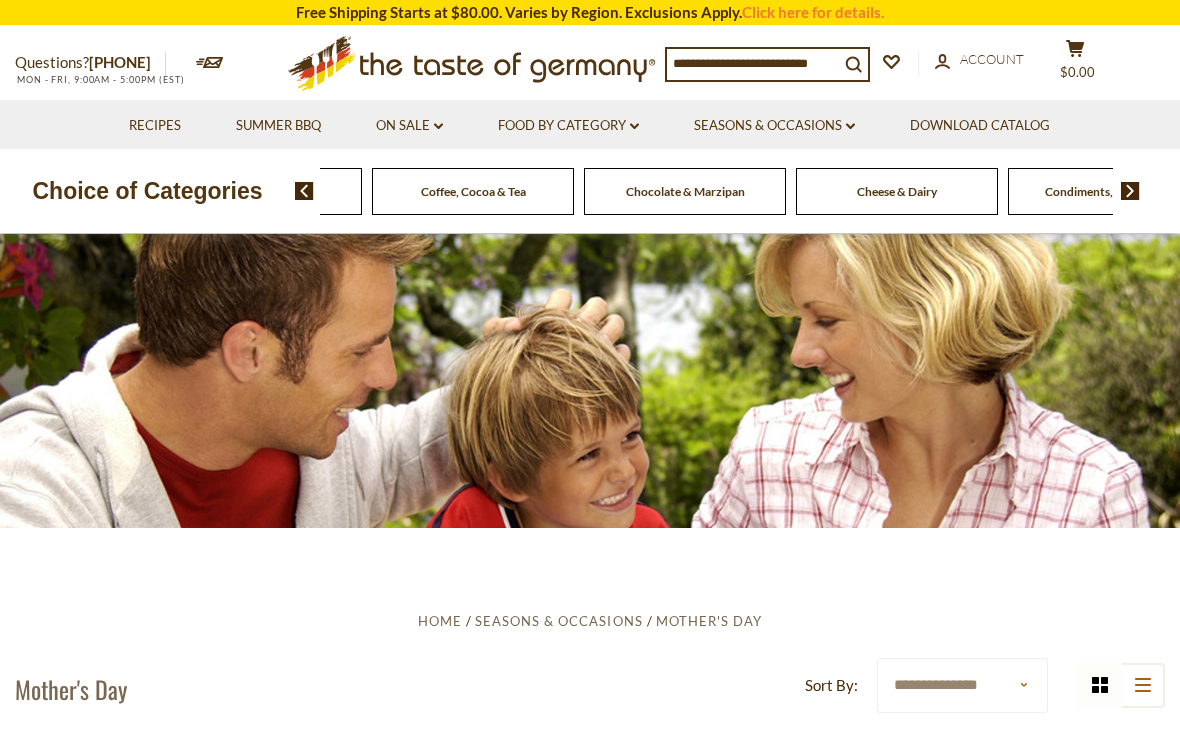 click at bounding box center (1123, 191) 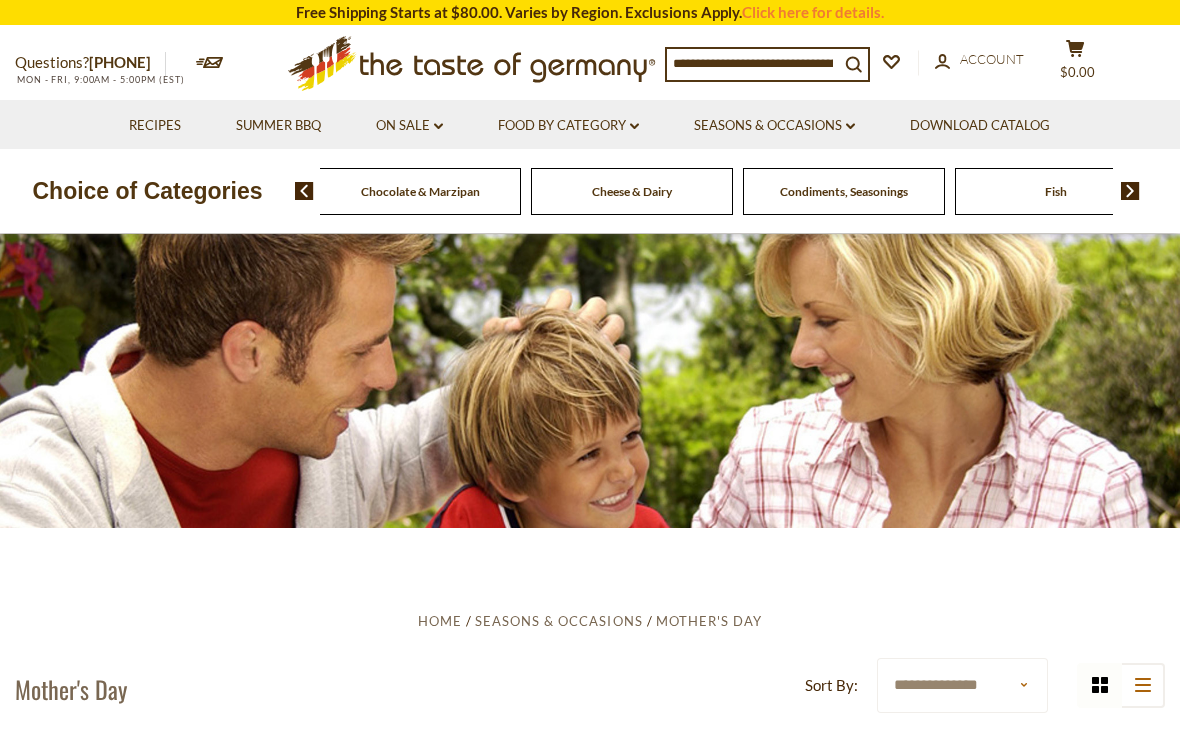click at bounding box center [1130, 191] 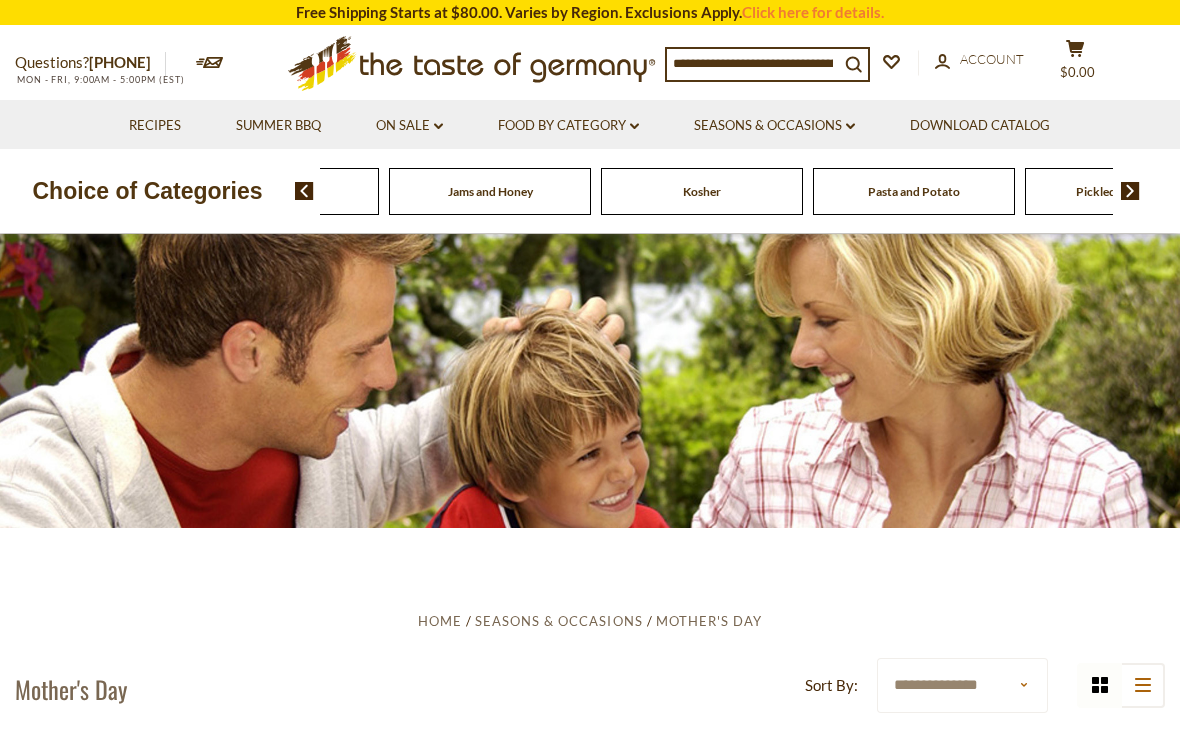 click on "Fish" at bounding box center [-2054, 191] 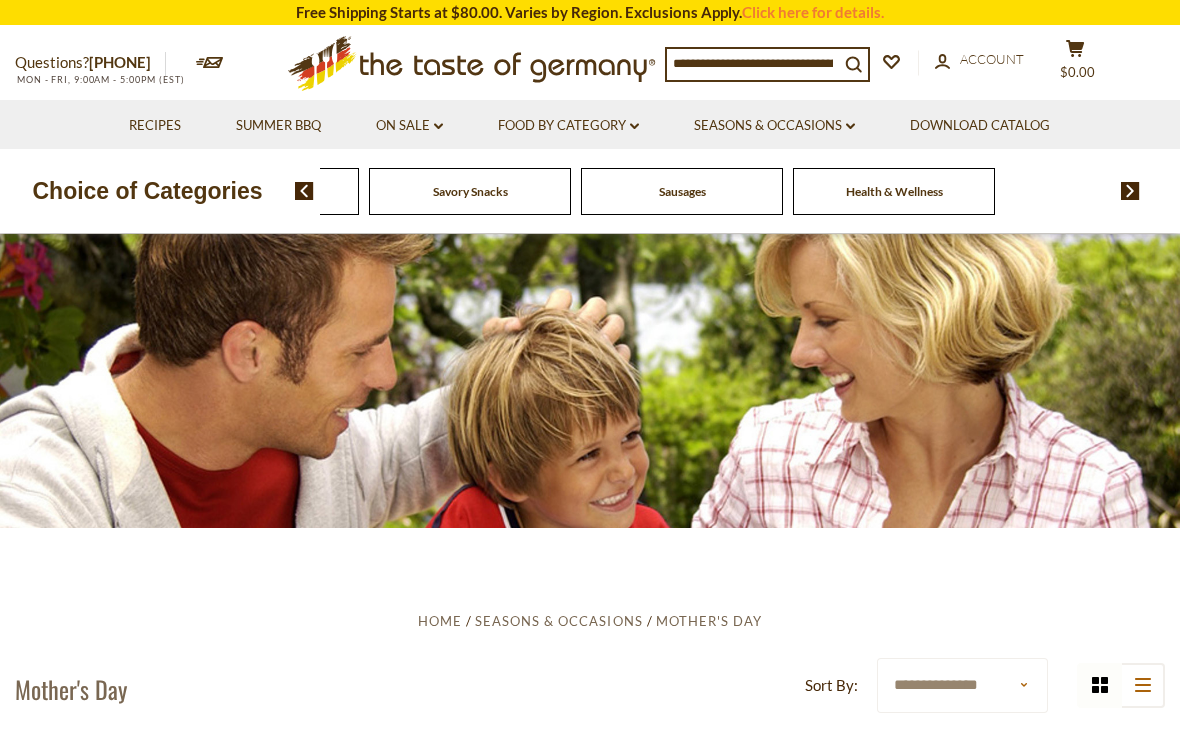 click on "Savory Snacks" at bounding box center (-2922, 191) 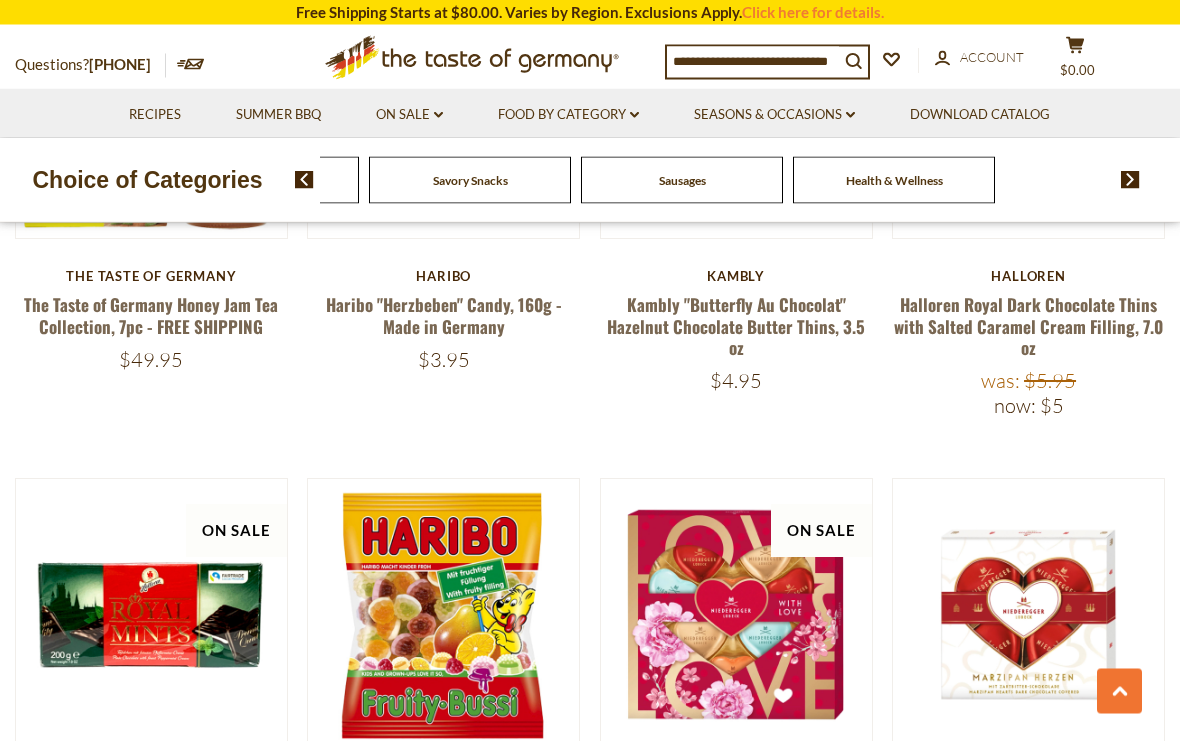 scroll, scrollTop: 773, scrollLeft: 0, axis: vertical 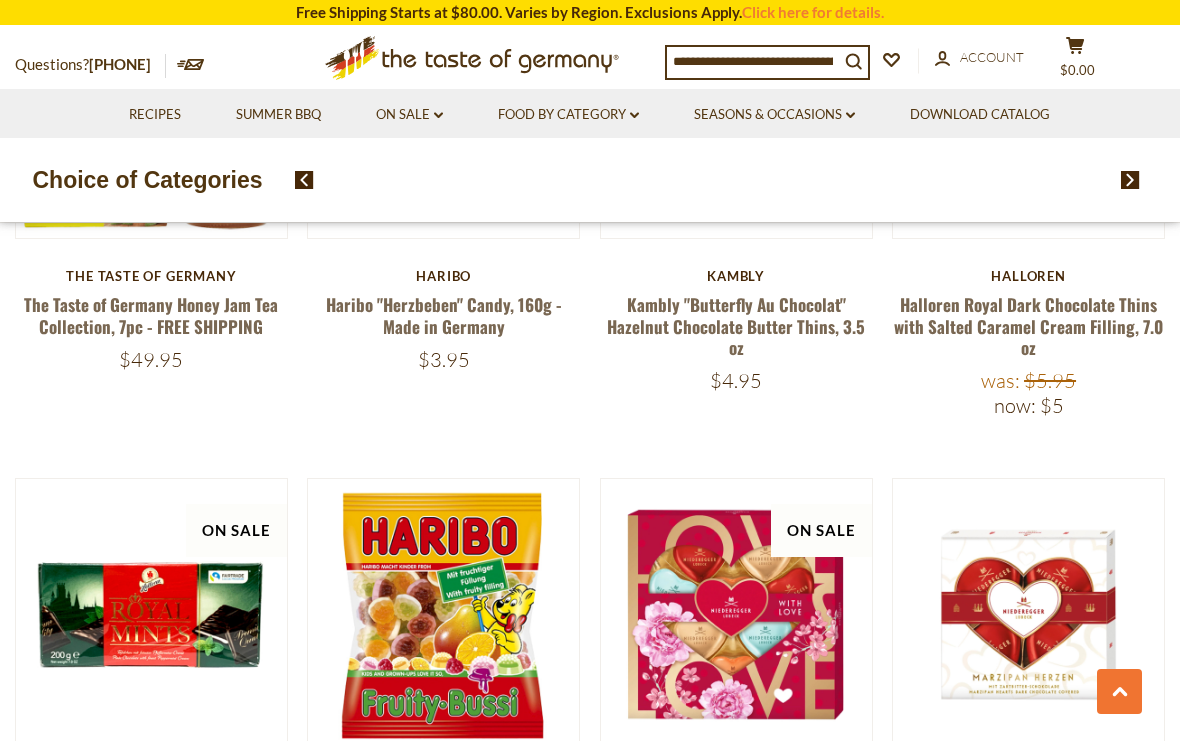 click on "Food By Category
Beverages
Baking, Cakes, Desserts
Breads
Candy
Cereal
Cookies
Coffee, Cocoa & Tea
Chocolate & Marzipan
Cheese & Dairy" at bounding box center [716, 180] 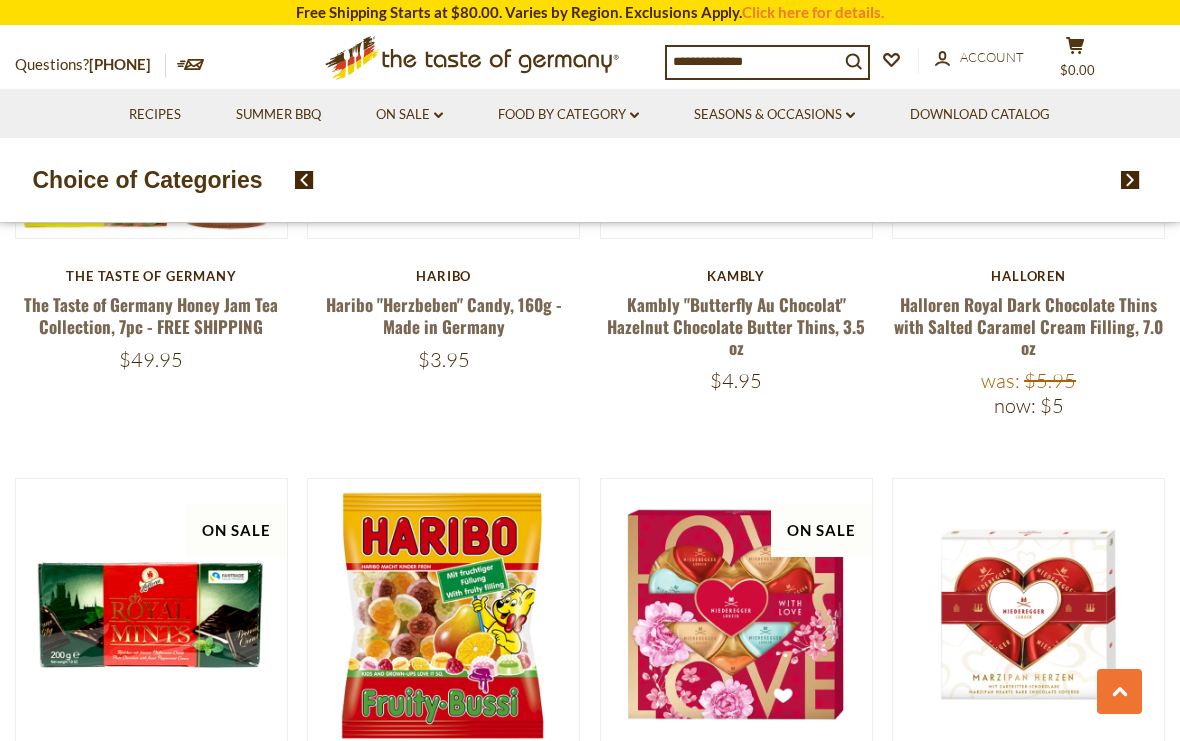 click on "Food By Category
dropdown_arrow" at bounding box center [568, 115] 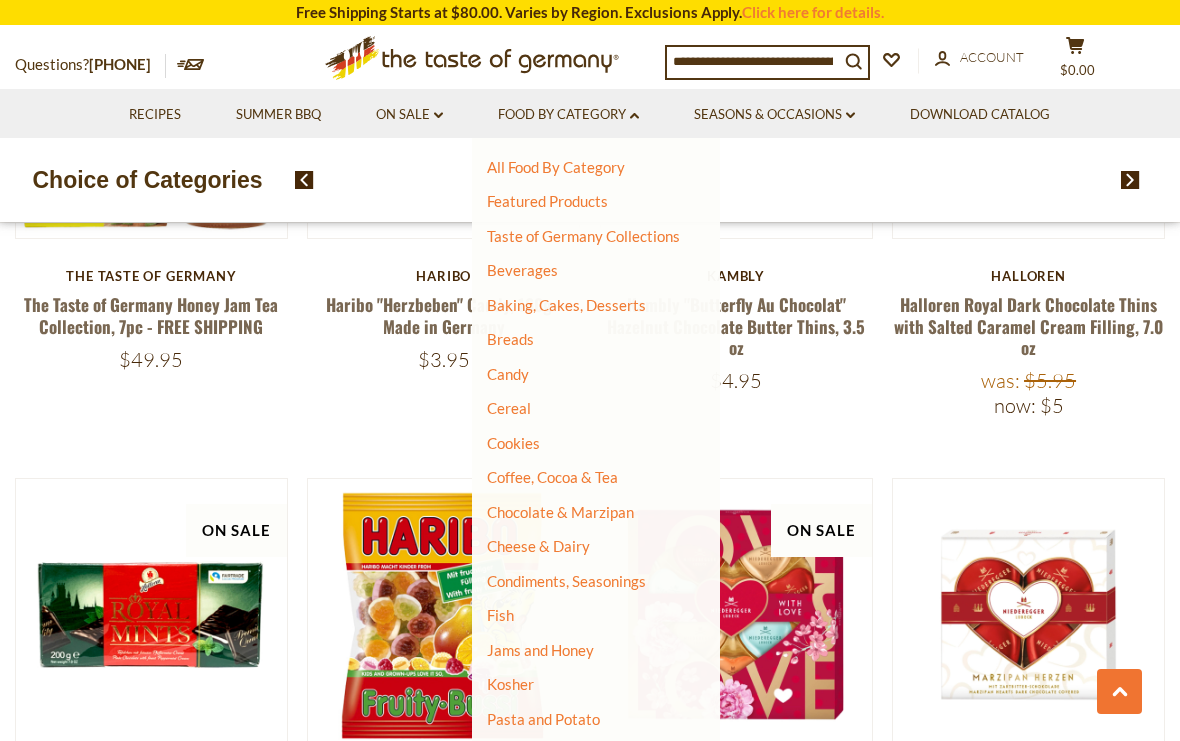 click on "Breads" at bounding box center [510, 339] 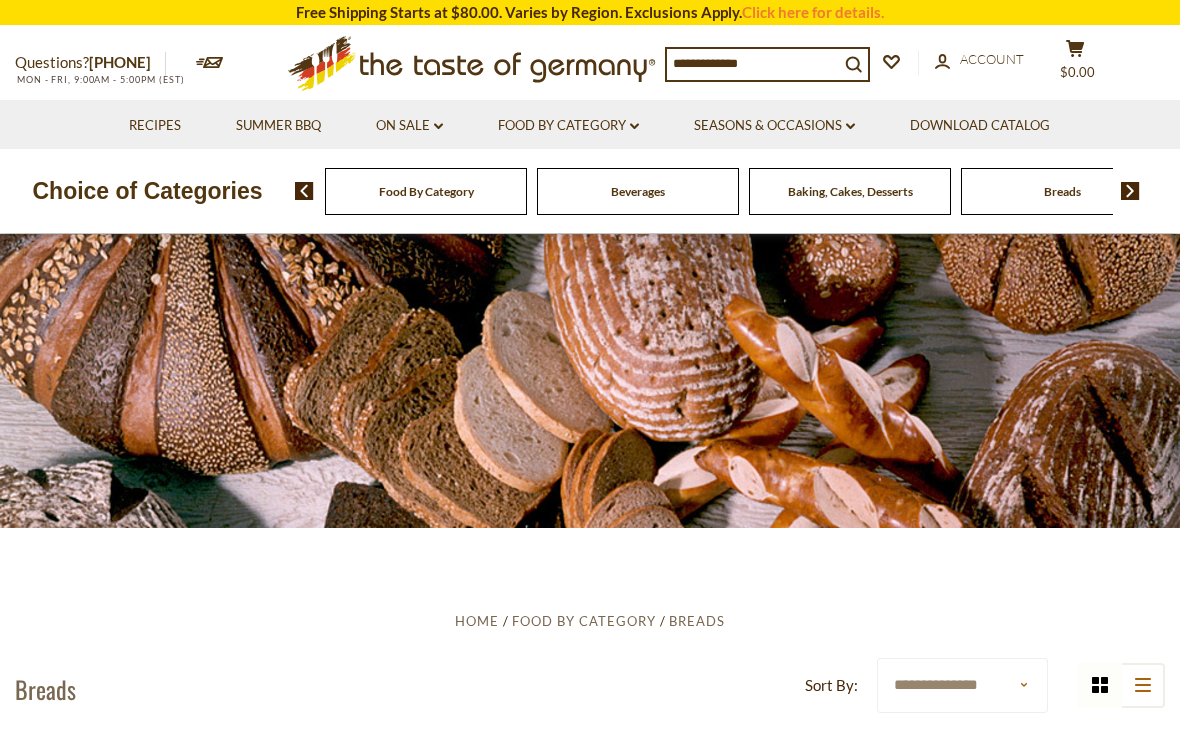 scroll, scrollTop: 0, scrollLeft: 0, axis: both 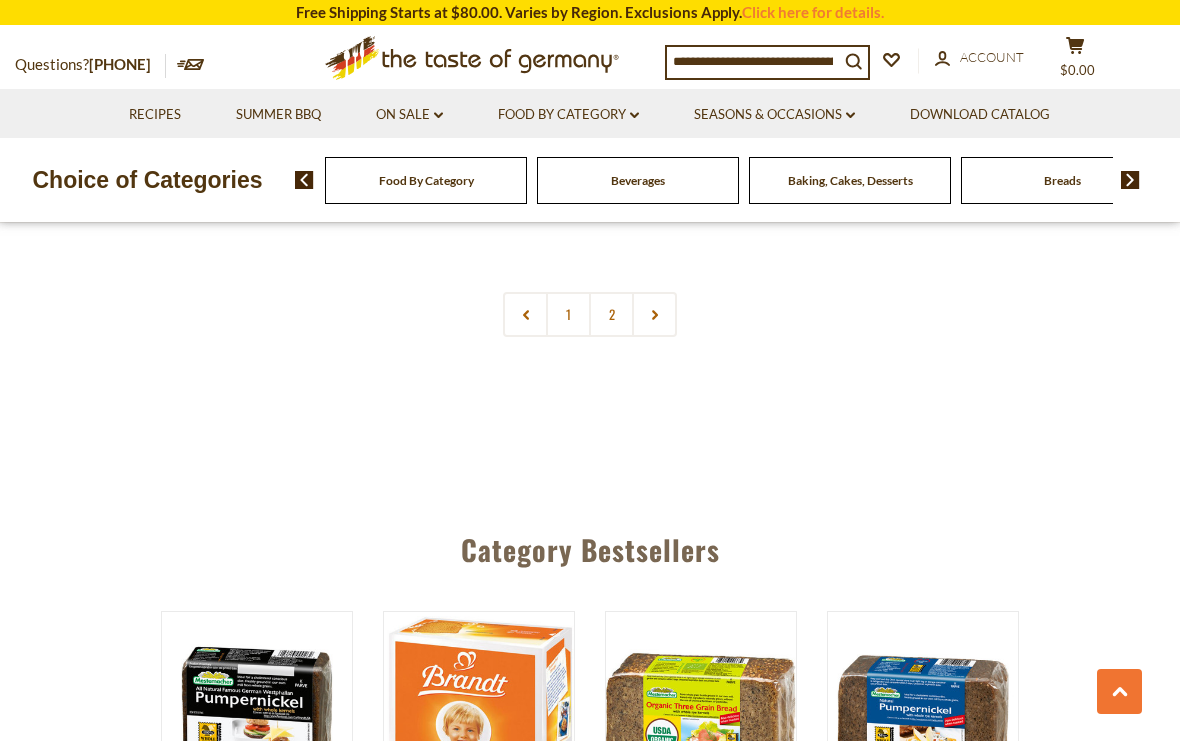 click on "2" at bounding box center [611, 314] 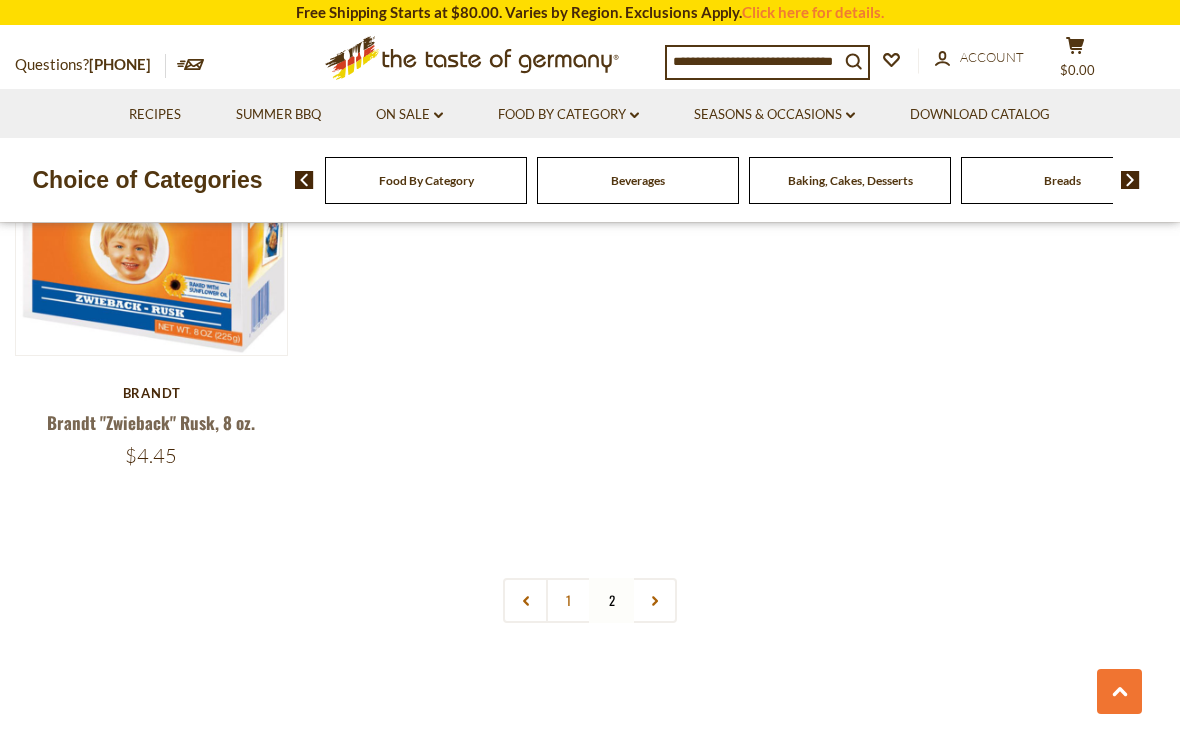 scroll, scrollTop: 3017, scrollLeft: 0, axis: vertical 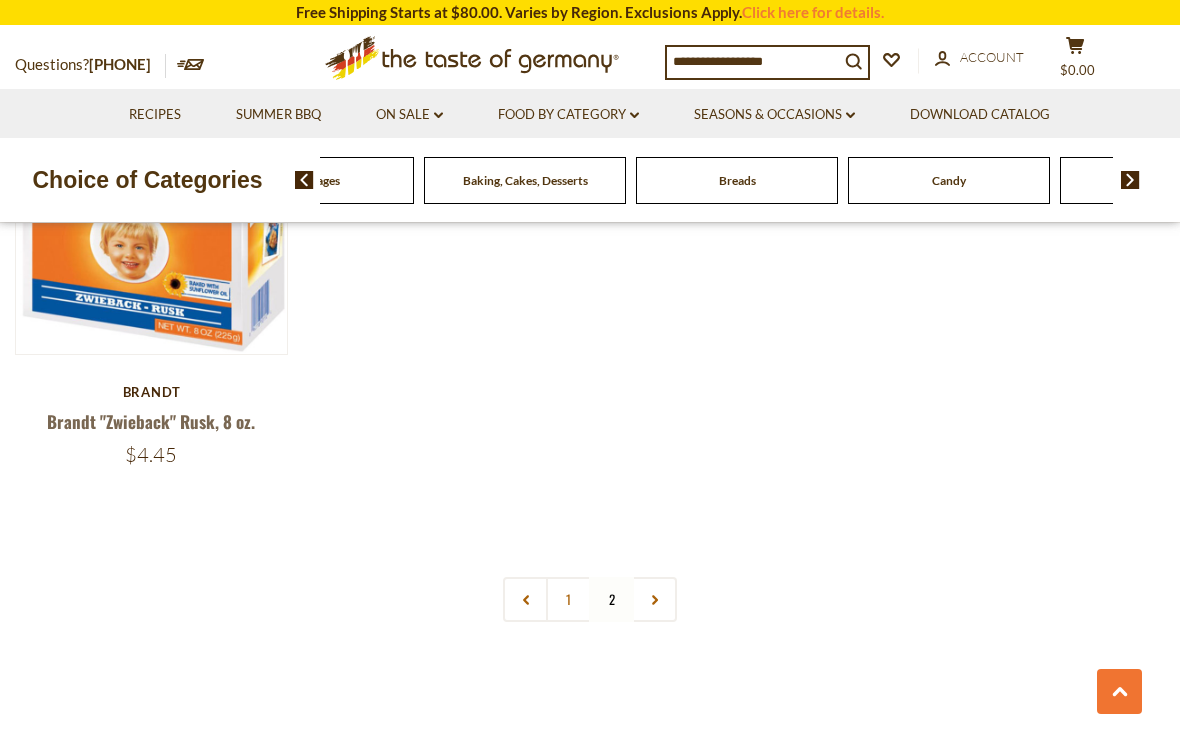 click on "Beverages" at bounding box center (101, 180) 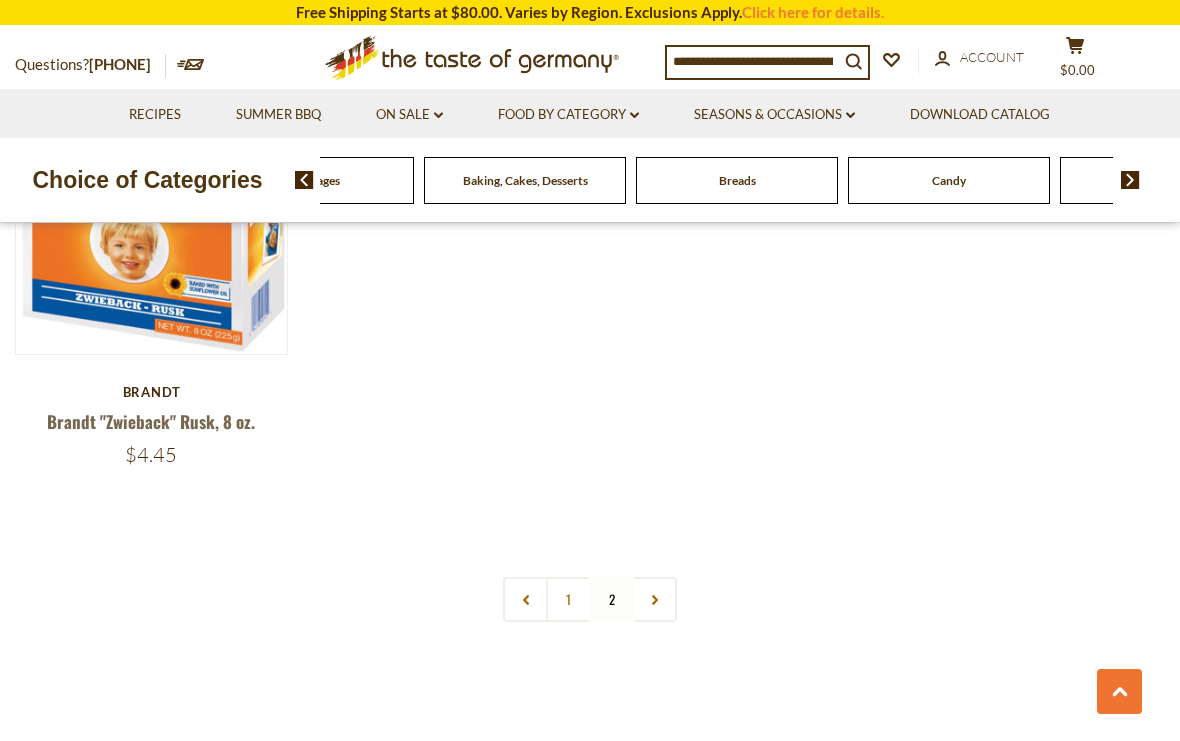 click on "Food By Category
dropdown_arrow" at bounding box center (568, 115) 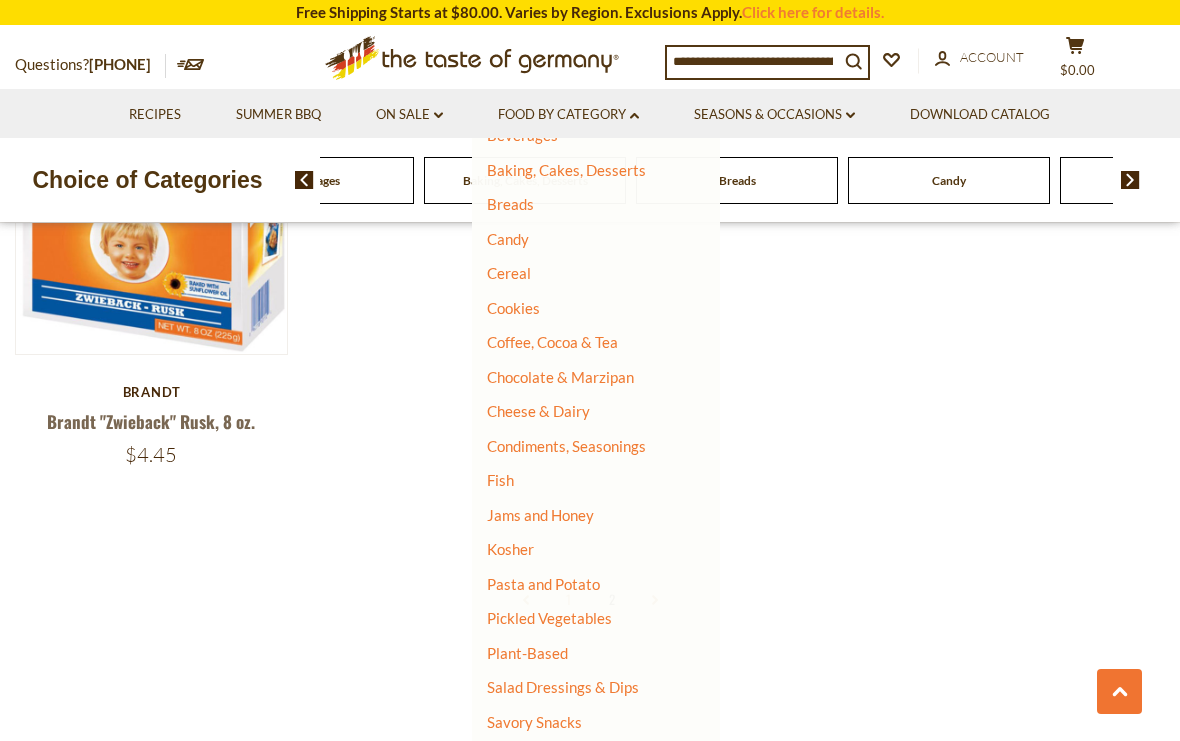 scroll, scrollTop: 137, scrollLeft: 0, axis: vertical 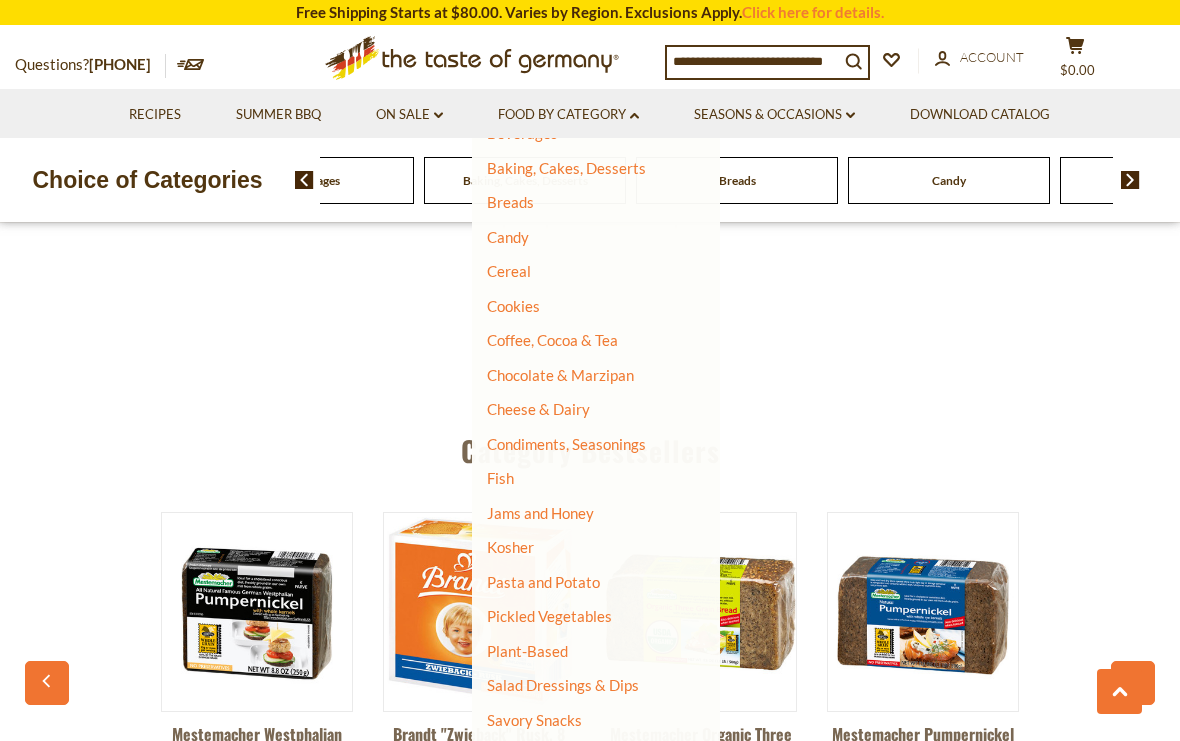 click on "Cheese & Dairy" at bounding box center (538, 409) 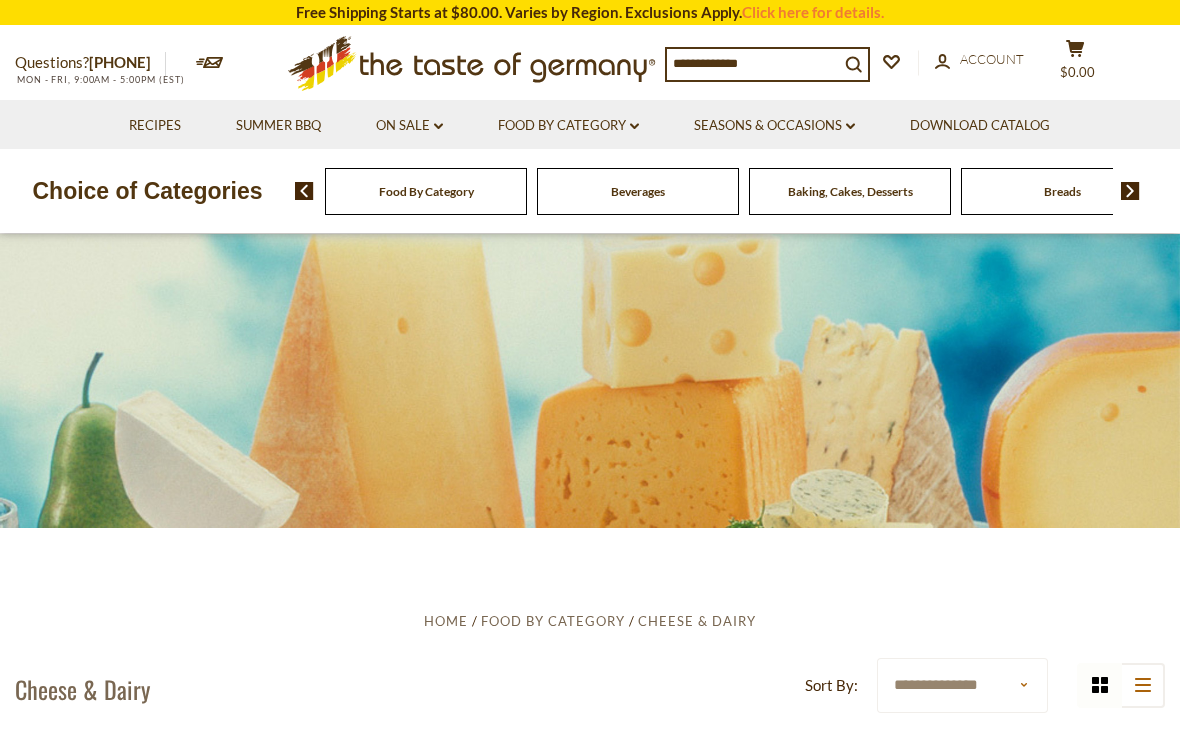 scroll, scrollTop: 0, scrollLeft: 0, axis: both 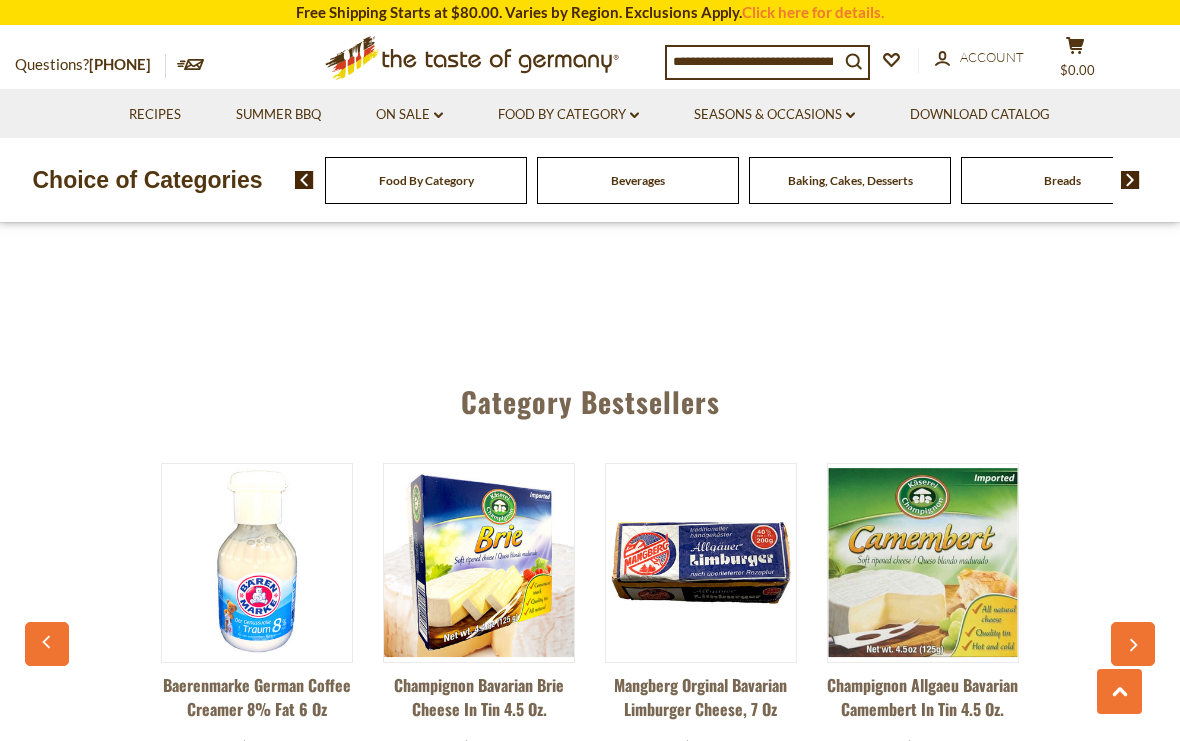 click on "dropdown_arrow" 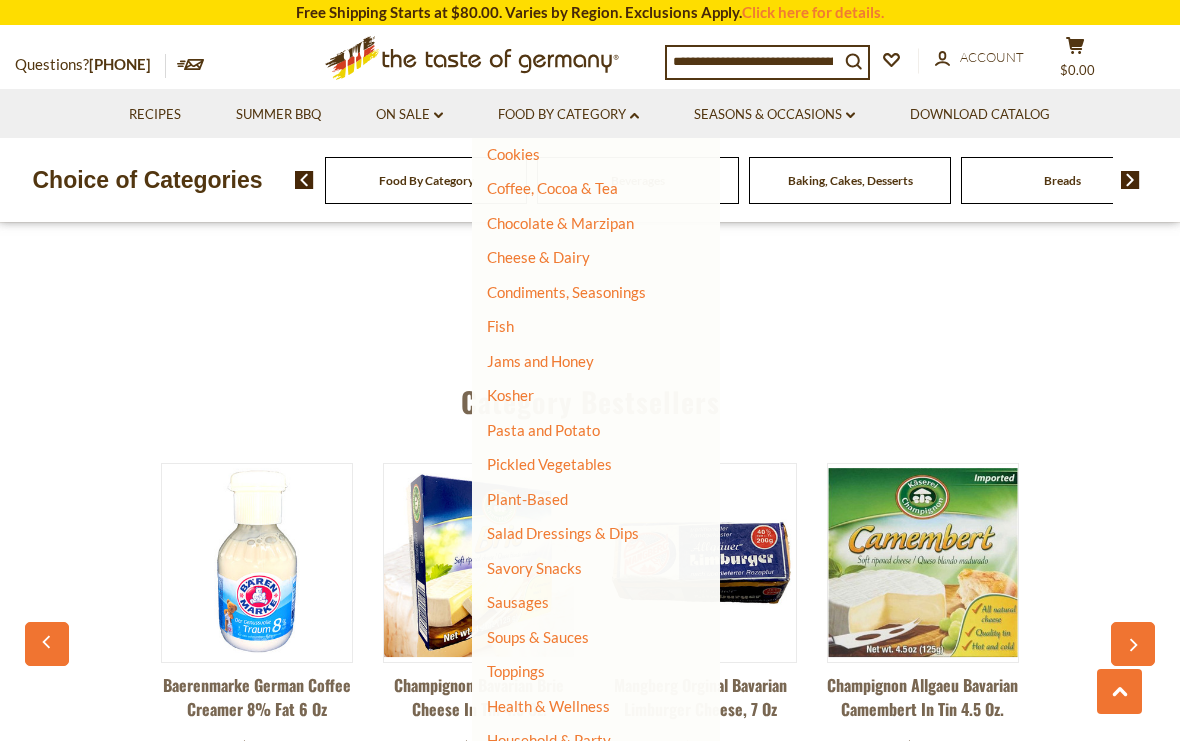 scroll, scrollTop: 288, scrollLeft: 0, axis: vertical 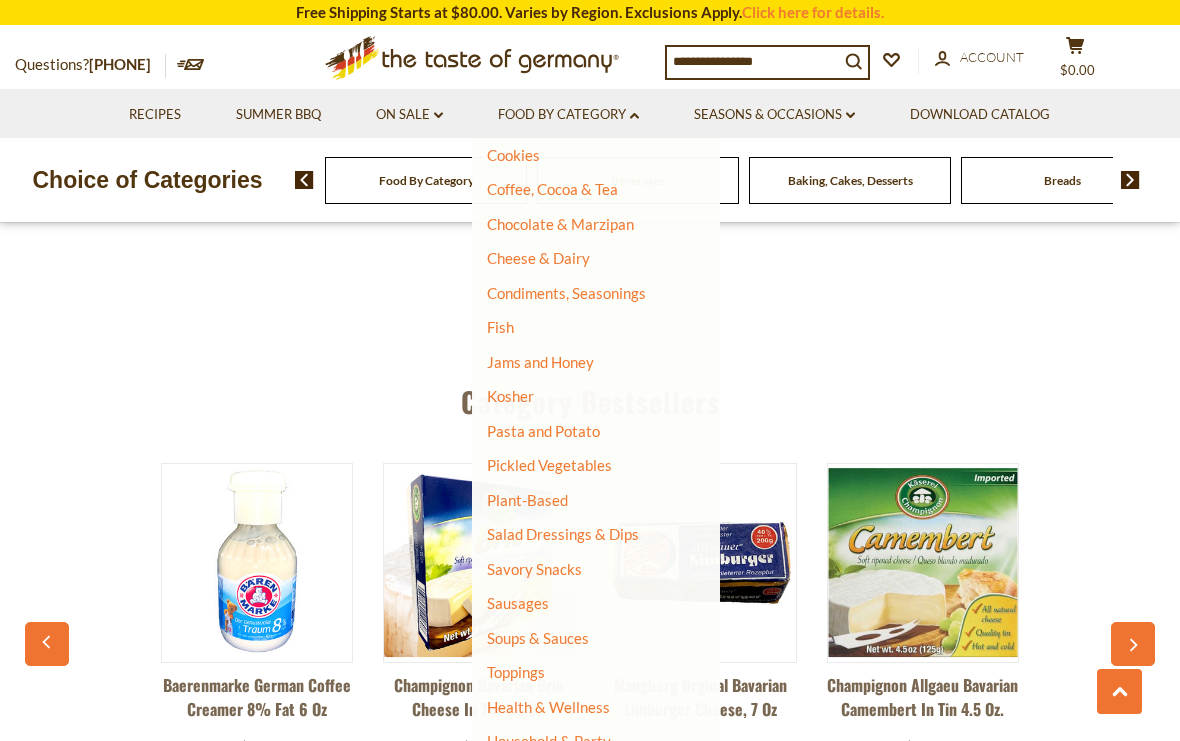 click on "Sausages" at bounding box center [518, 603] 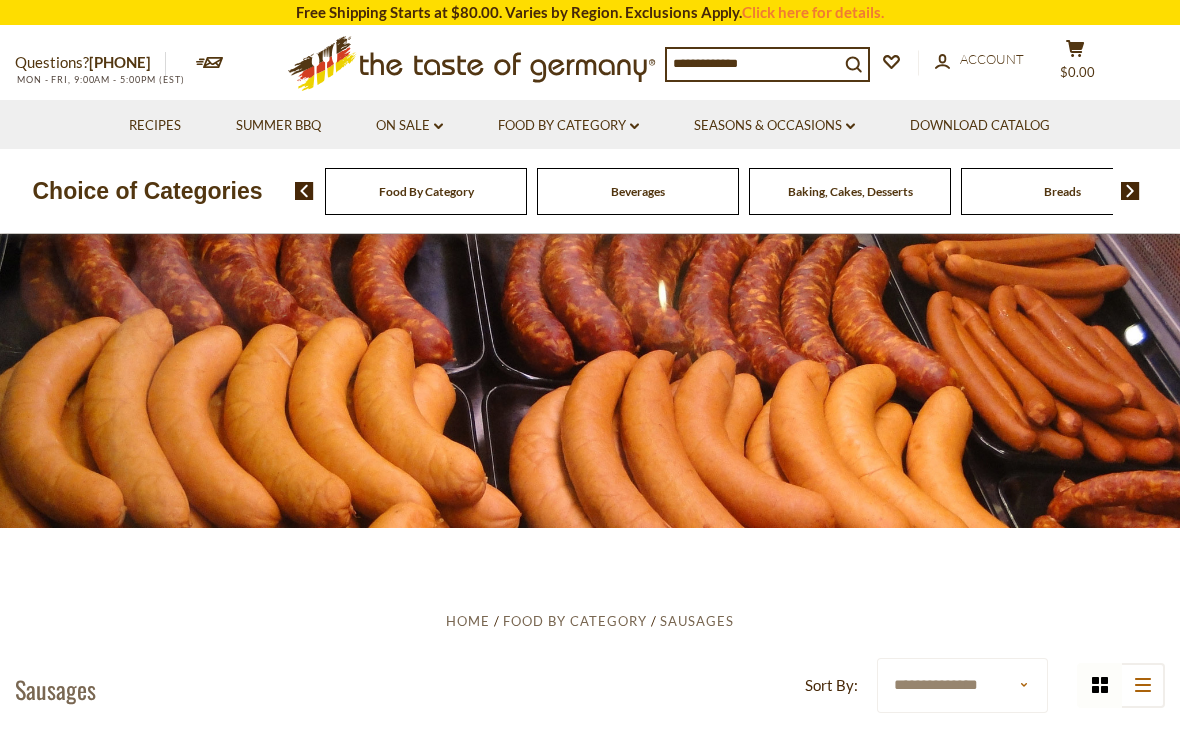 scroll, scrollTop: 0, scrollLeft: 0, axis: both 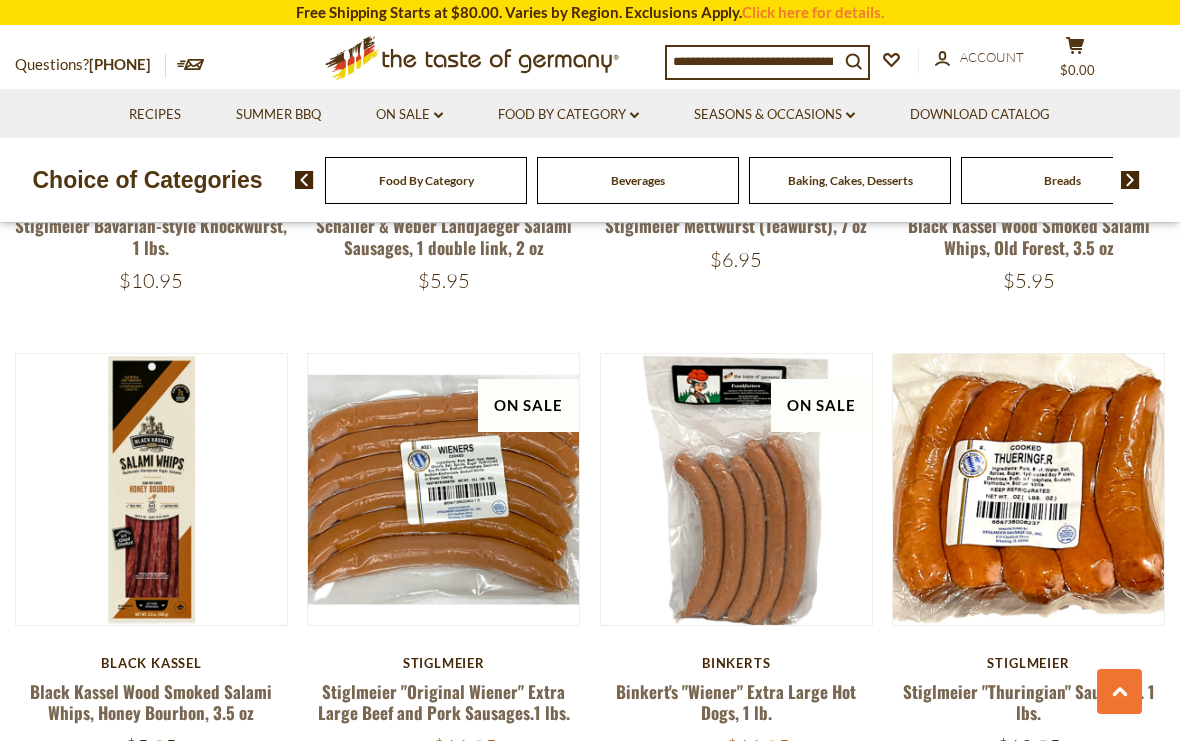 click at bounding box center (1028, 489) 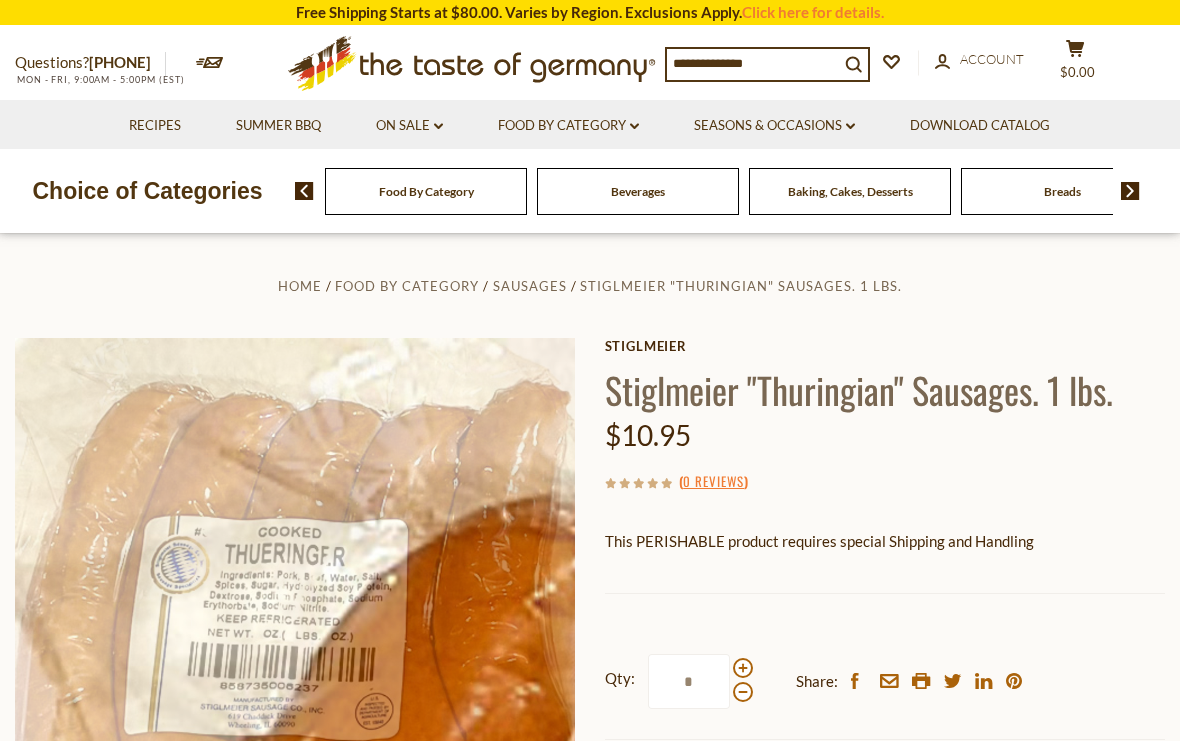 scroll, scrollTop: 0, scrollLeft: 0, axis: both 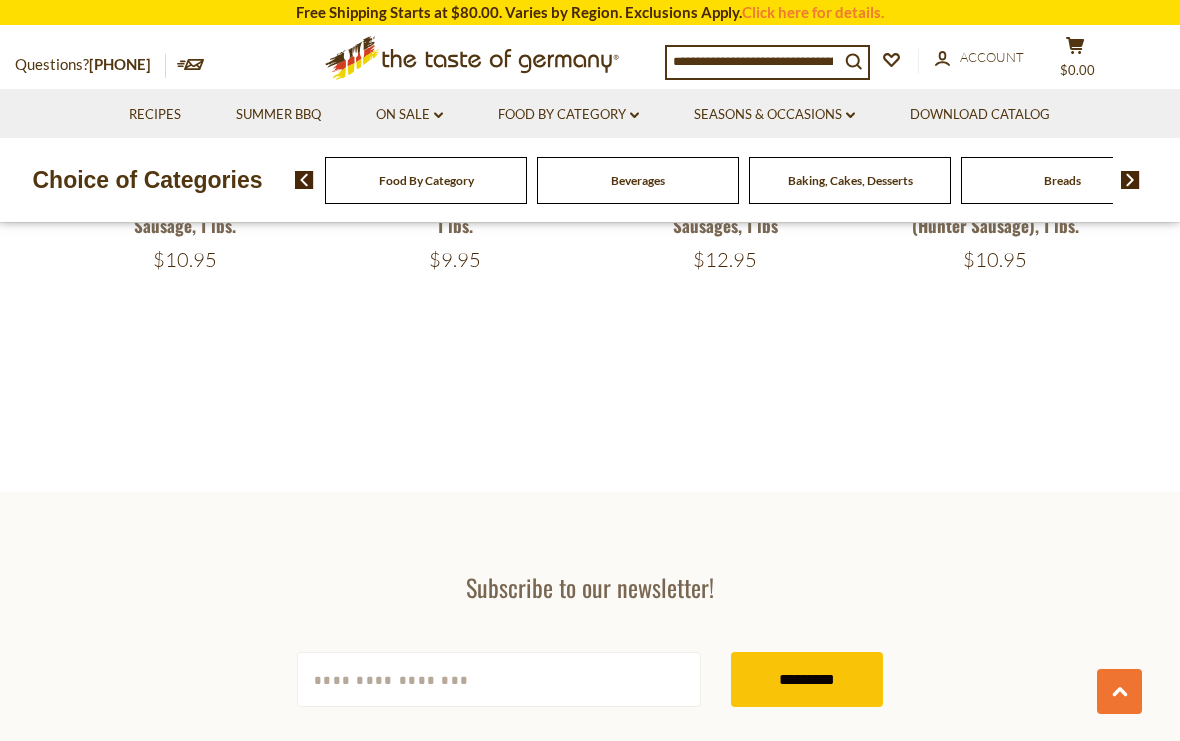 click on "Seasons & Occasions
dropdown_arrow" at bounding box center (774, 115) 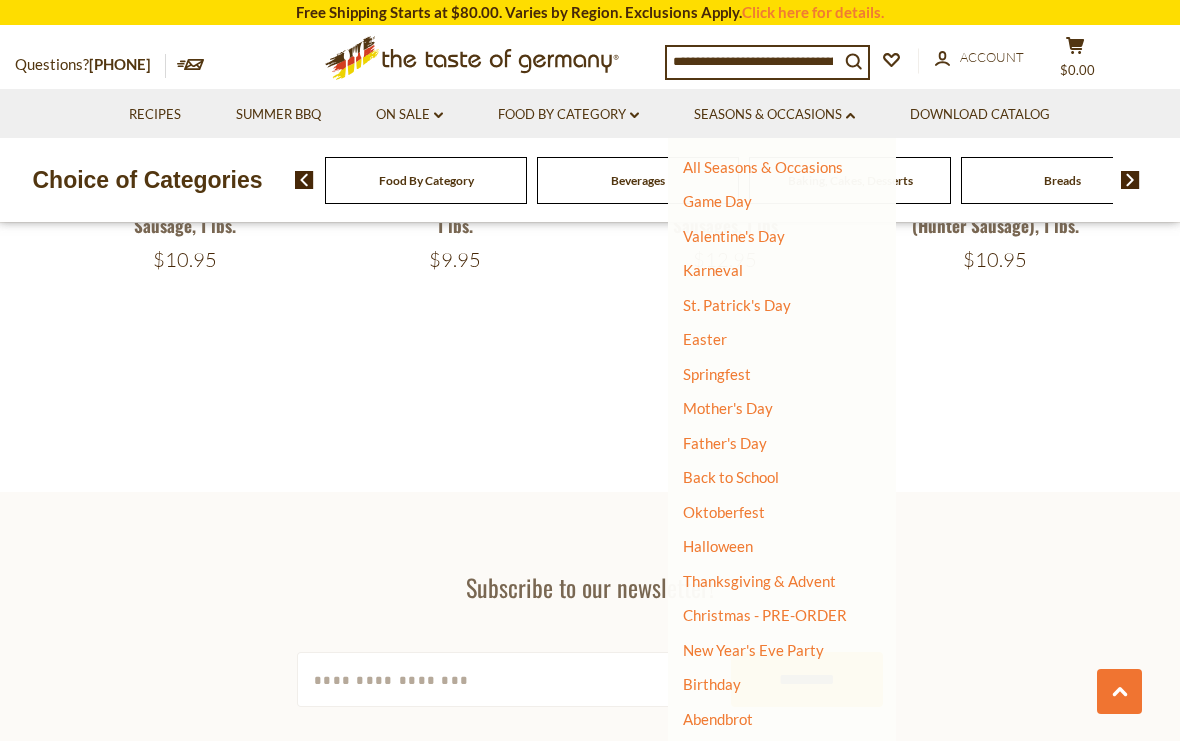 click on "Download Catalog" at bounding box center (980, 113) 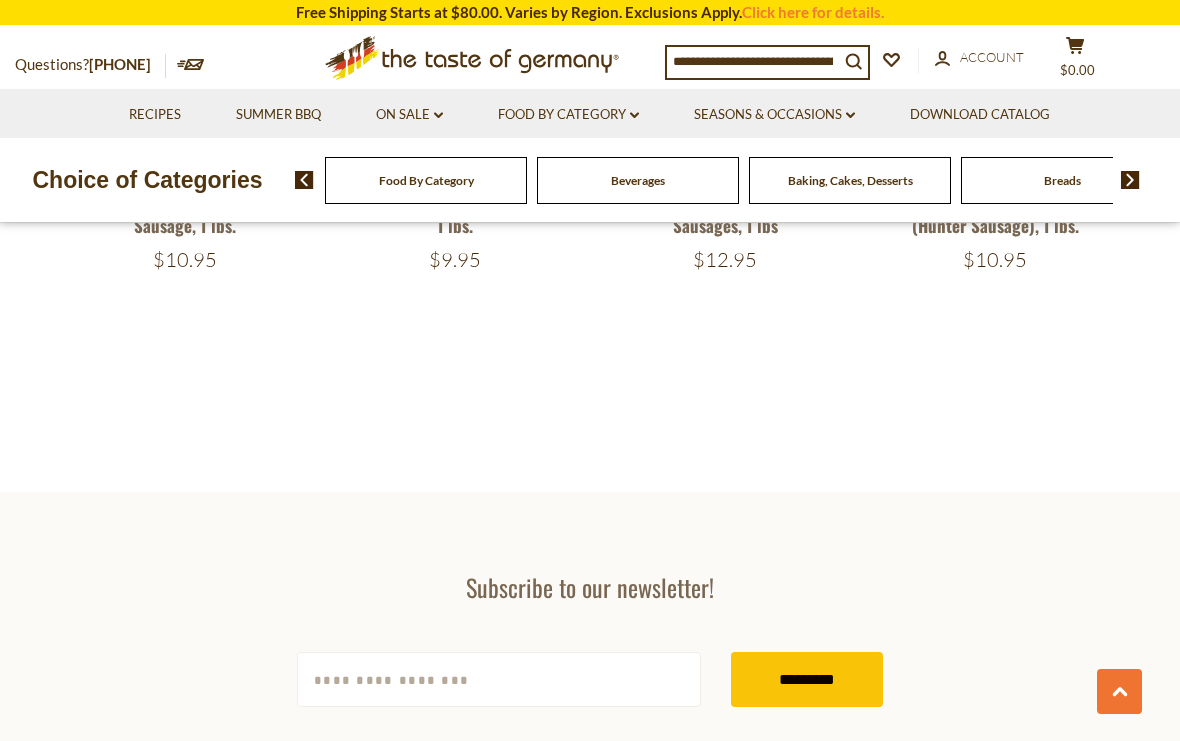 click on "Download Catalog" at bounding box center [980, 115] 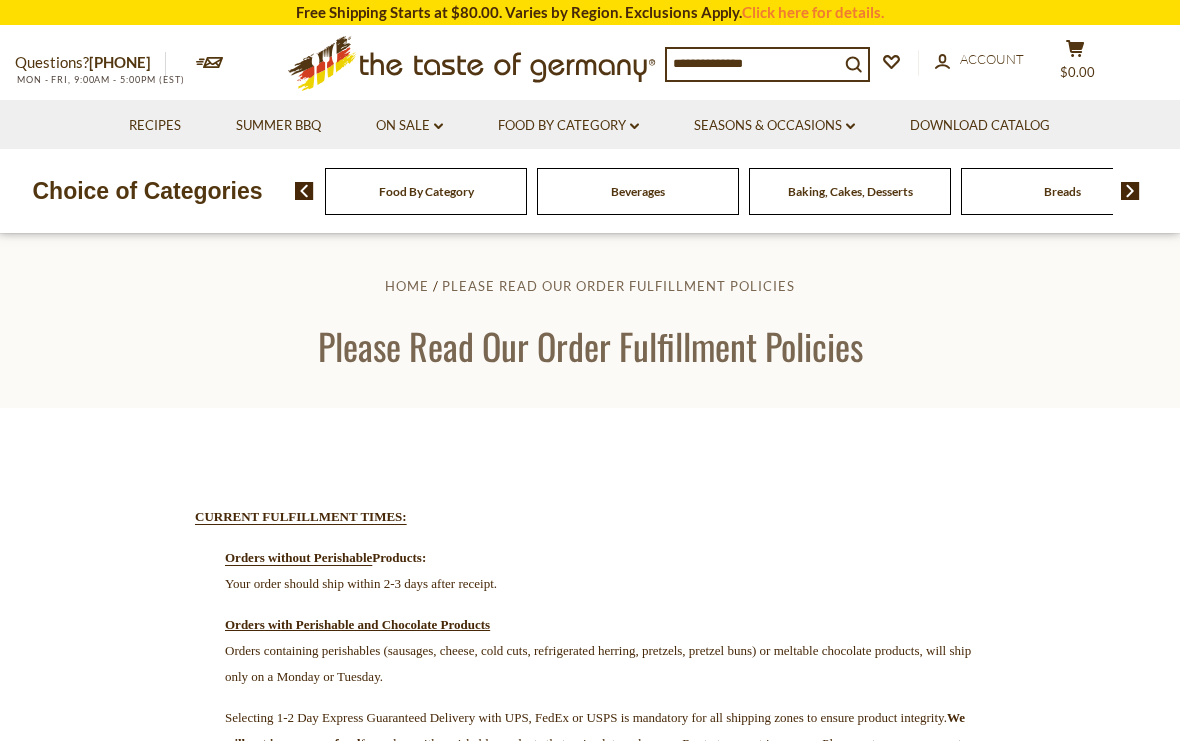 scroll, scrollTop: 0, scrollLeft: 0, axis: both 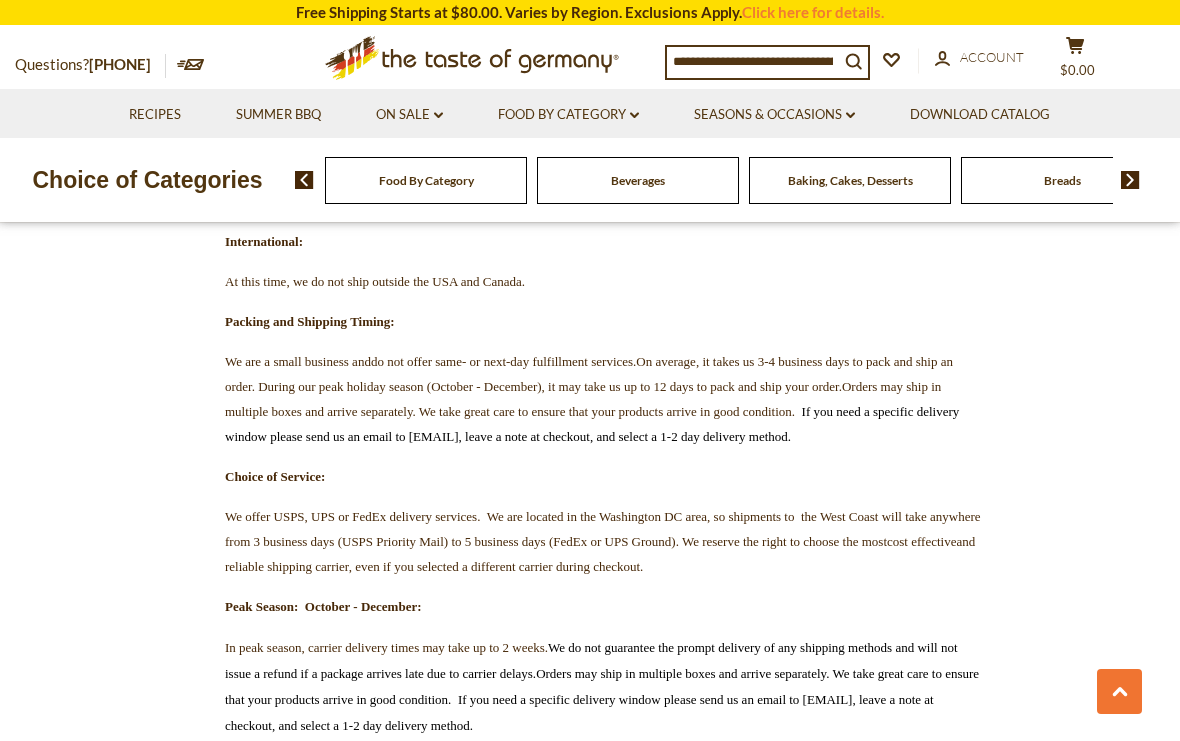 click on "CURRENT FULFILLMENT TIMES:
Orders without Perishable  Products: Your order should ship within 2-3 days after receipt.
Orders with Perishable and Chocolate Products Orders containing perishables (sausages, cheese, cold cuts, refrigerated herring, pretzels, pretzel buns) or meltable chocolate products, will ship only on a Monday or Tuesday.
Selecting 1-2 Day Express Guaranteed Delivery with UPS, FedEx or USPS is mandatory for all shipping zones to ensure product integrity.   We will not issue any refund  for orders with perishable products that arrive late or have no Route transport insurance. Please note: you may want to  place two separate orders  containing perishable and non-perishable products  to reduce shipping costs . We will then combine these orders during fulfillment.
SHIPPING
Free Shipping:
Free shipping applies to ground transportation only.   Please note:  wholesale, food-service, perishables and packages over 30 lbs.
Pick Up" at bounding box center [590, 1235] 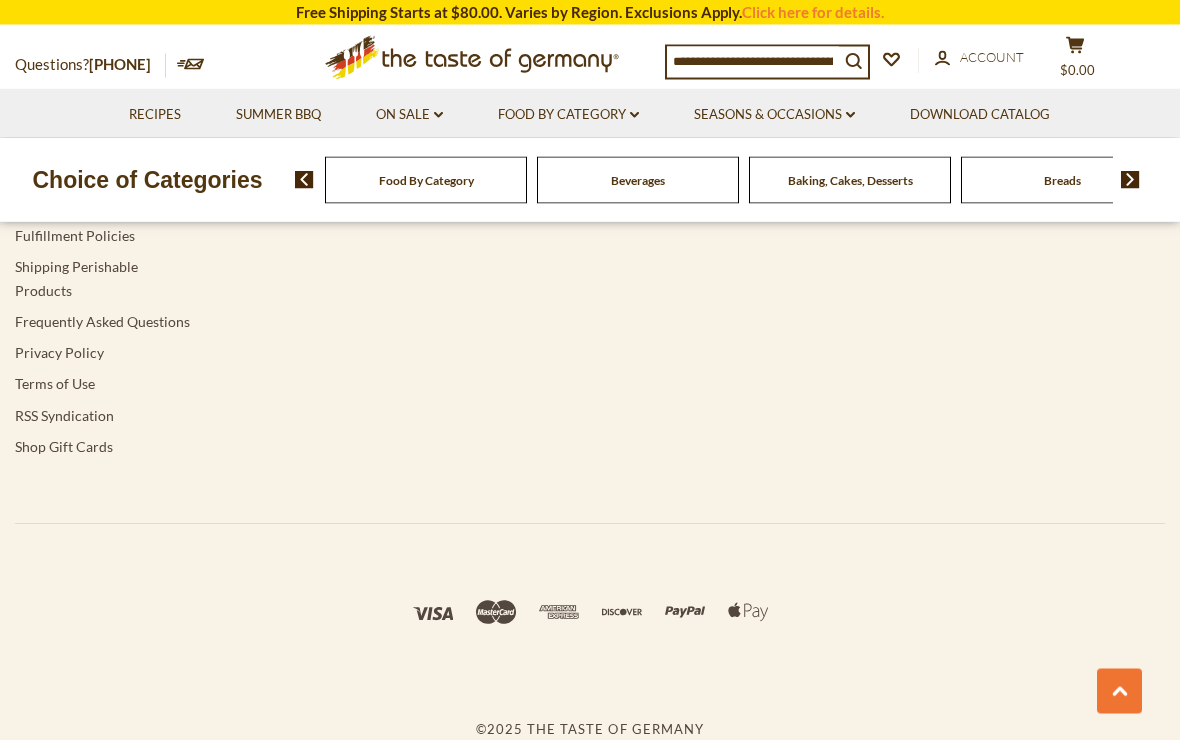 scroll, scrollTop: 6318, scrollLeft: 0, axis: vertical 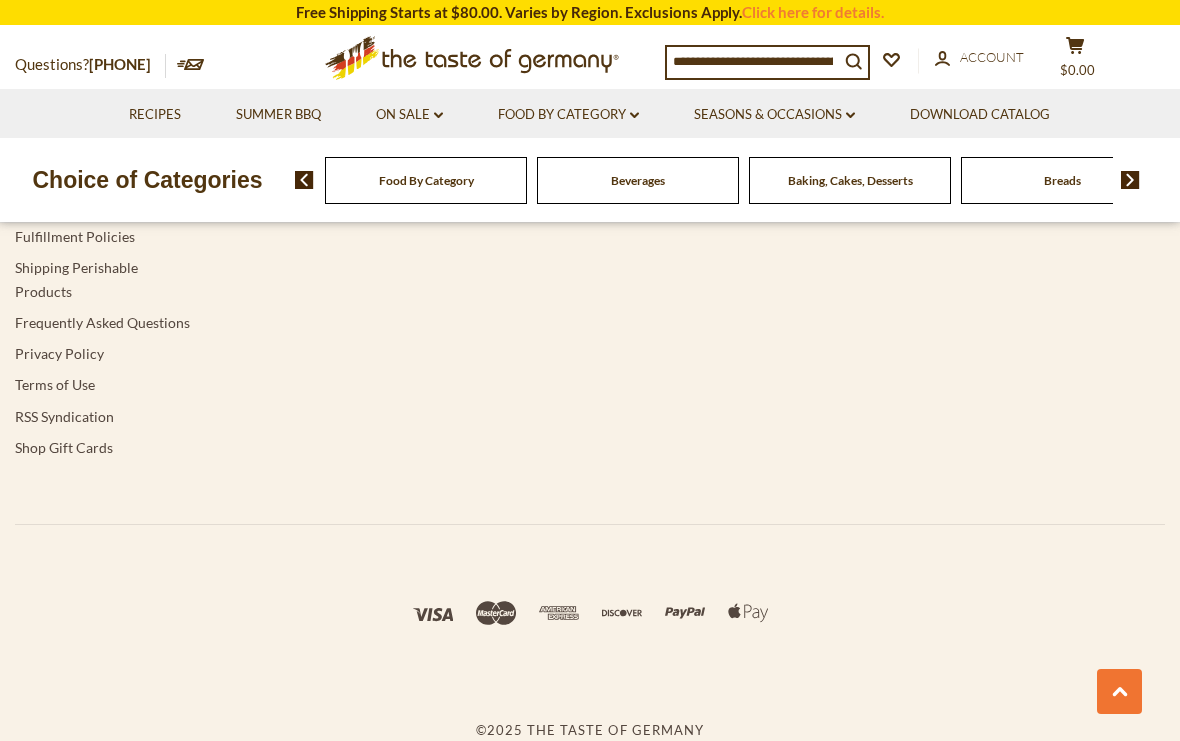 click on "Free Shipping Starts at $80.00. Varies by Region. Exclusions Apply.  Click here for details." at bounding box center (590, 12) 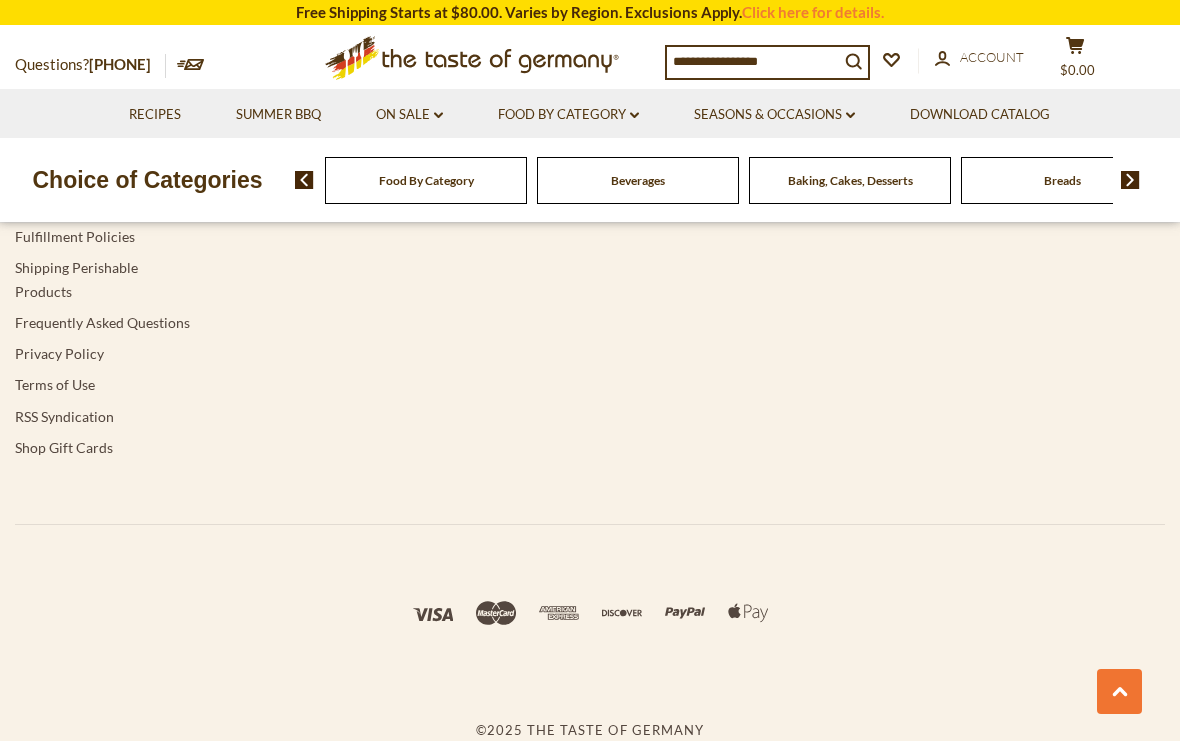 click on "Click here for details." at bounding box center (813, 12) 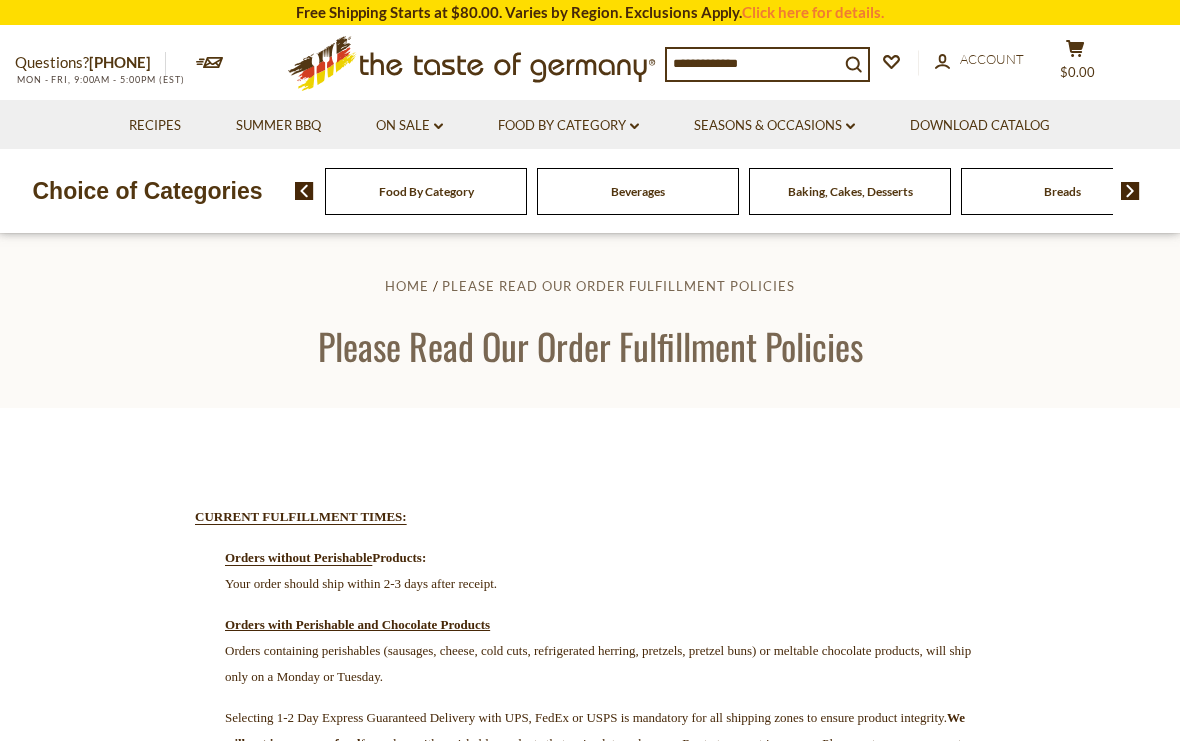 scroll, scrollTop: 0, scrollLeft: 0, axis: both 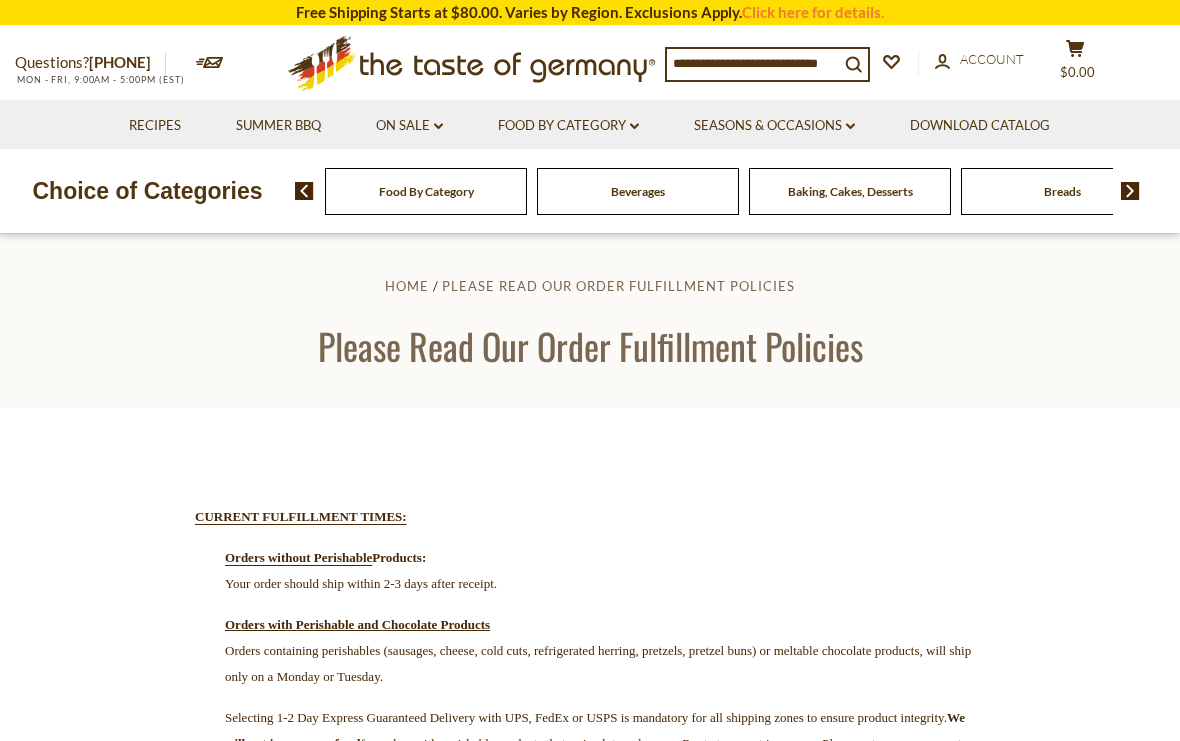 click on "Summer BBQ" at bounding box center (278, 126) 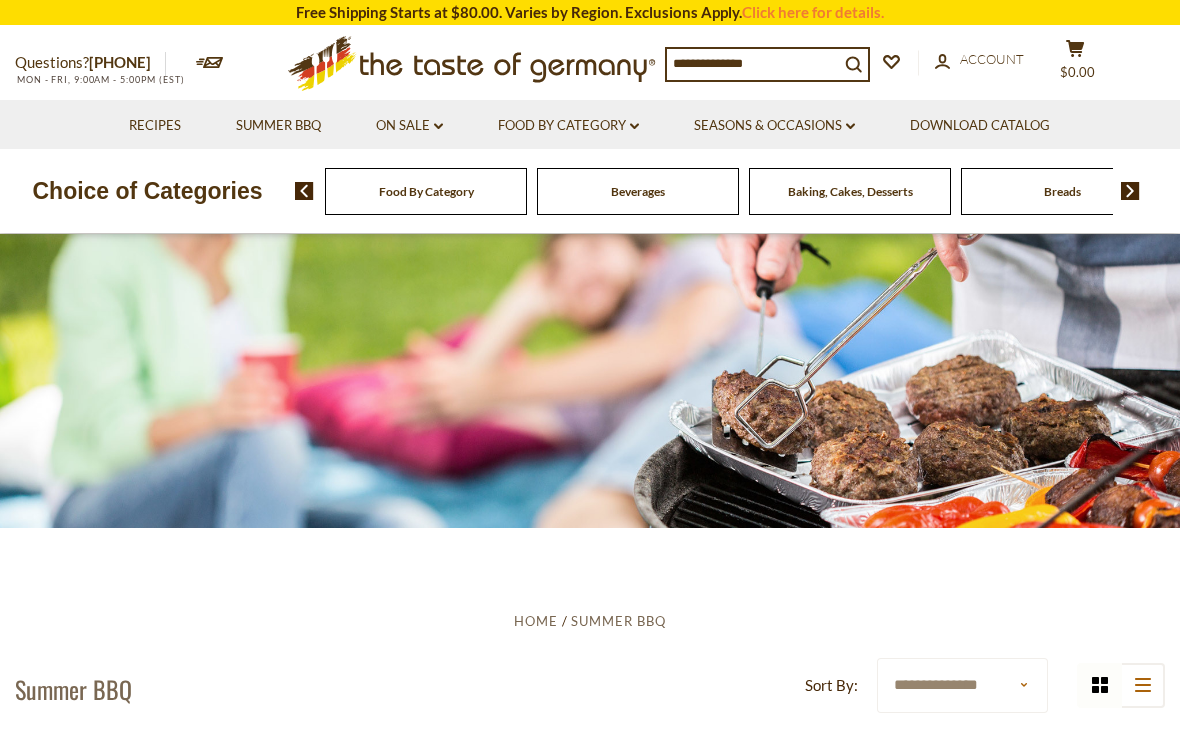 scroll, scrollTop: 0, scrollLeft: 0, axis: both 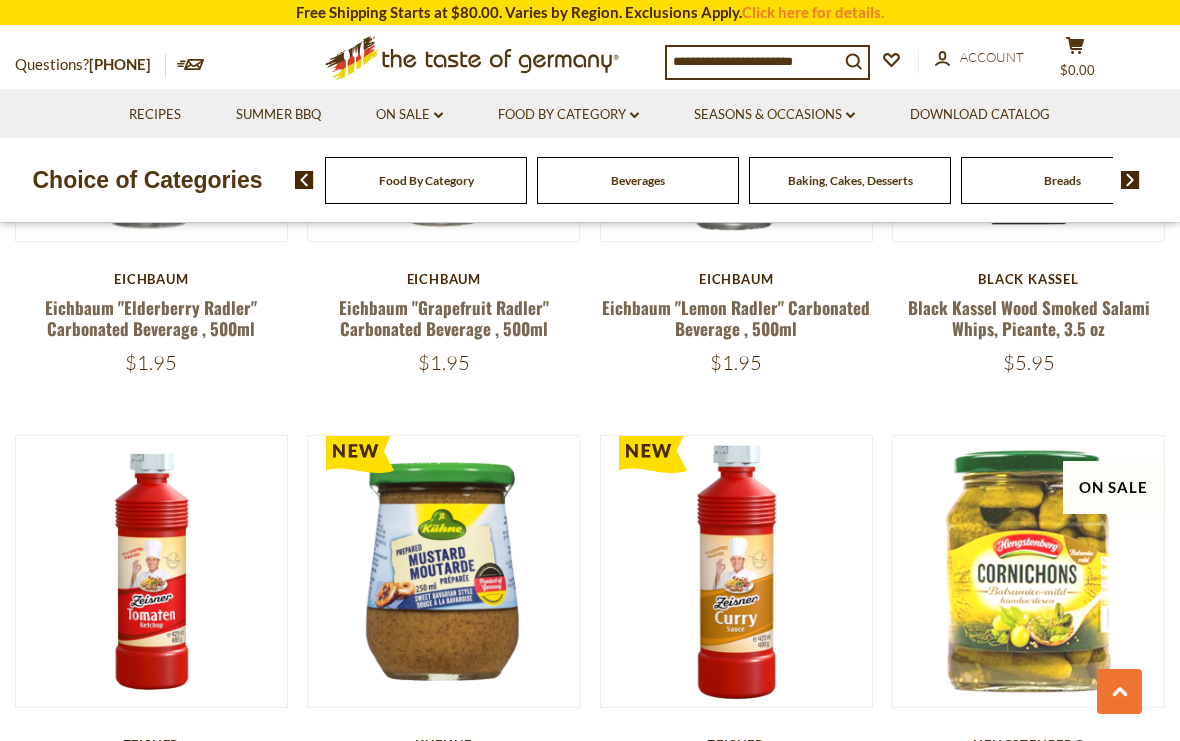 click on "Black Kassel  Wood Smoked Salami Whips, Picante, 3.5 oz" at bounding box center (1028, 318) 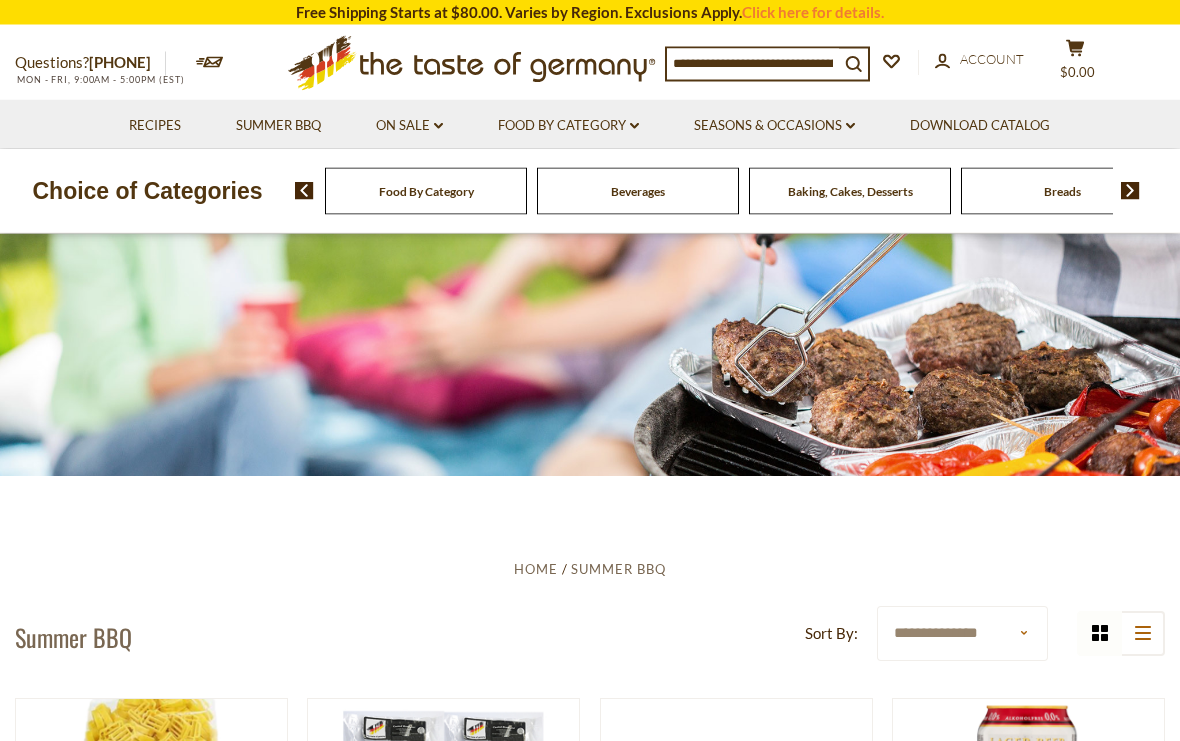 scroll, scrollTop: 0, scrollLeft: 0, axis: both 